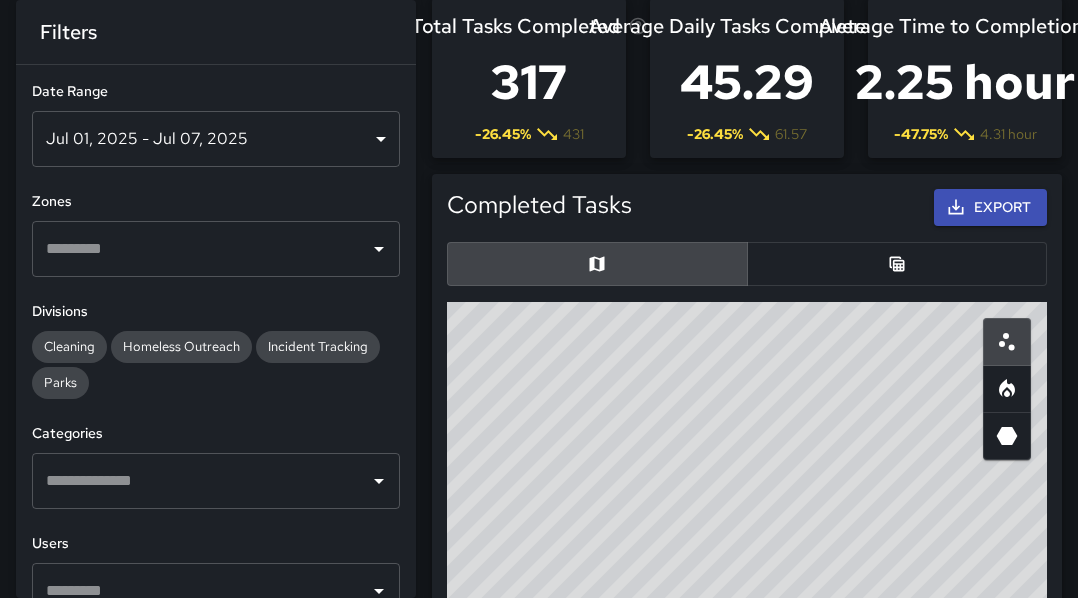 scroll, scrollTop: 82, scrollLeft: 0, axis: vertical 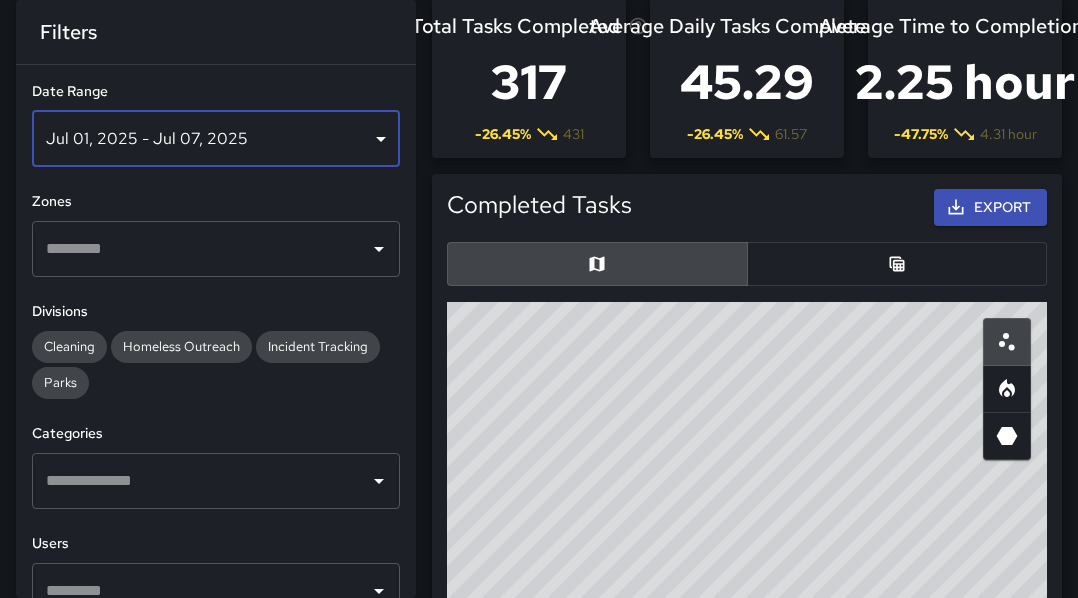 click on "Jul 01, 2025 - Jul 07, 2025" at bounding box center (216, 139) 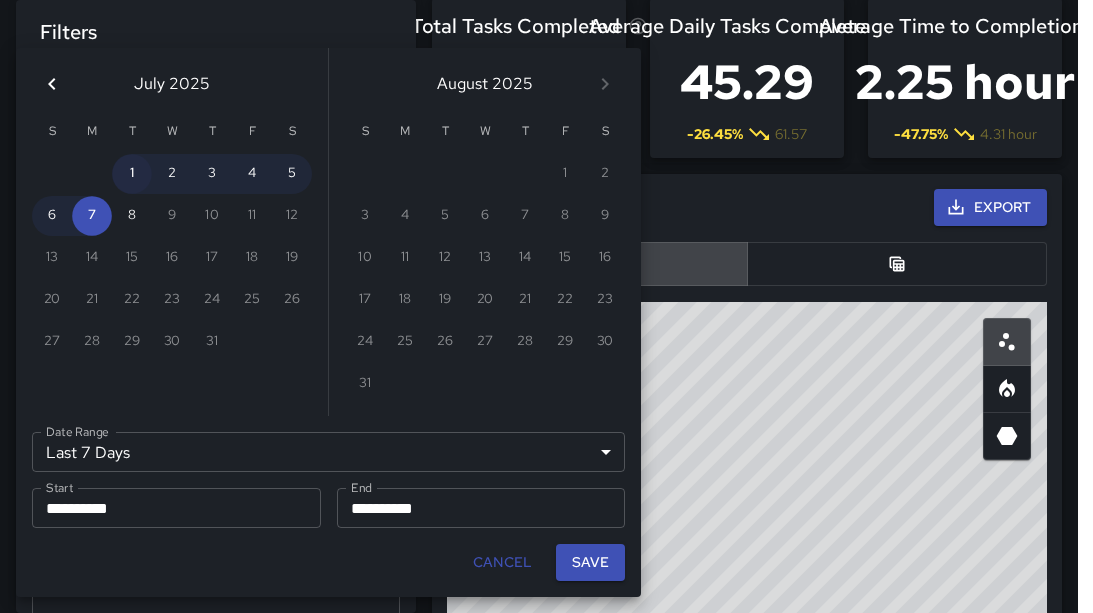 click on "1" at bounding box center (132, 174) 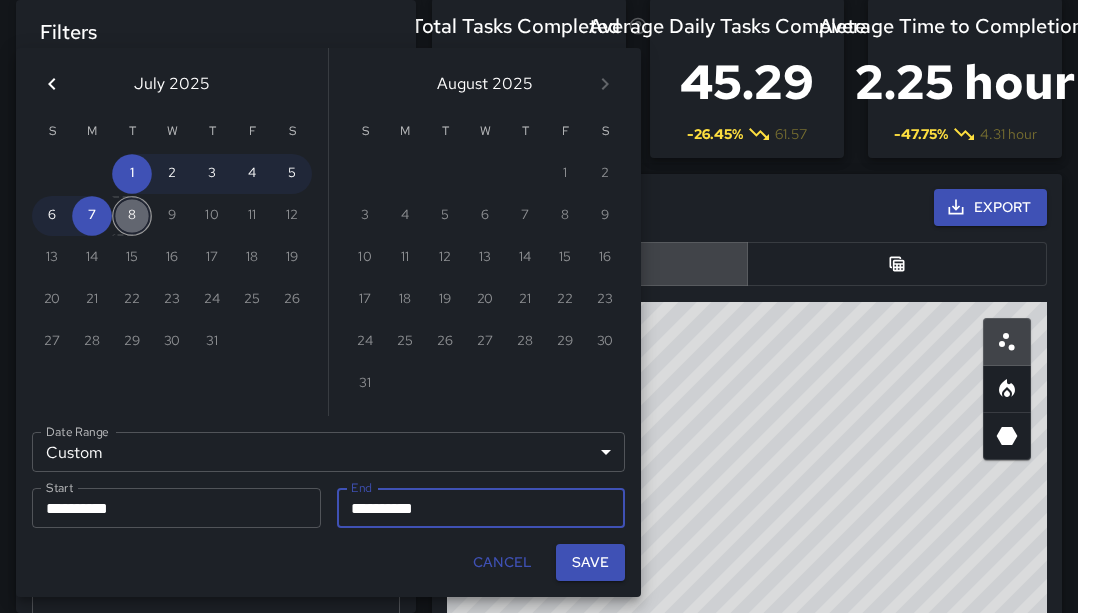 click on "8" at bounding box center (132, 216) 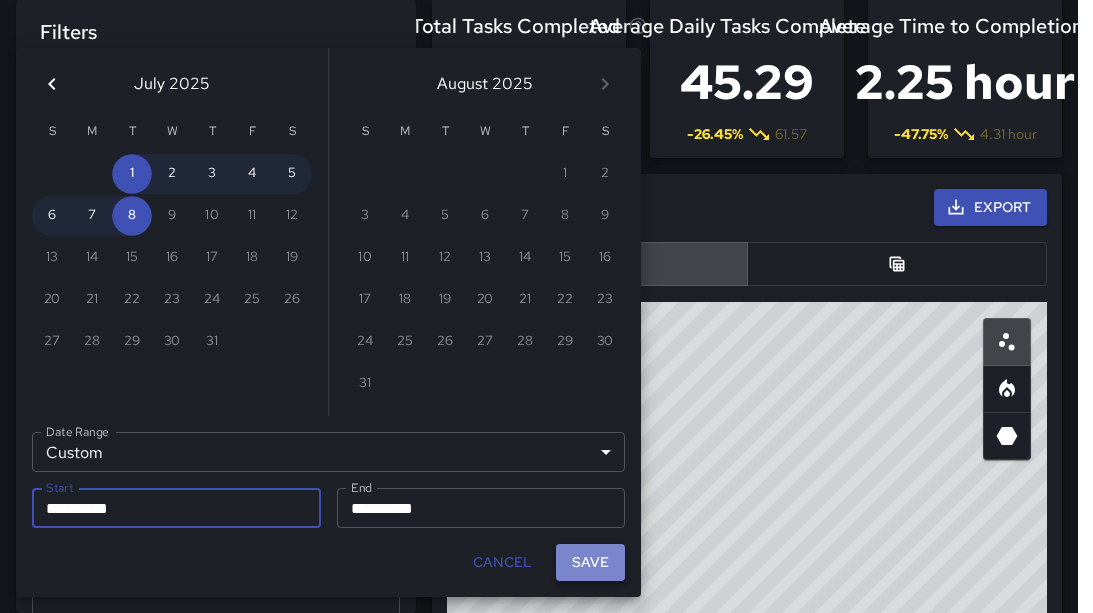 click on "Save" at bounding box center (590, 562) 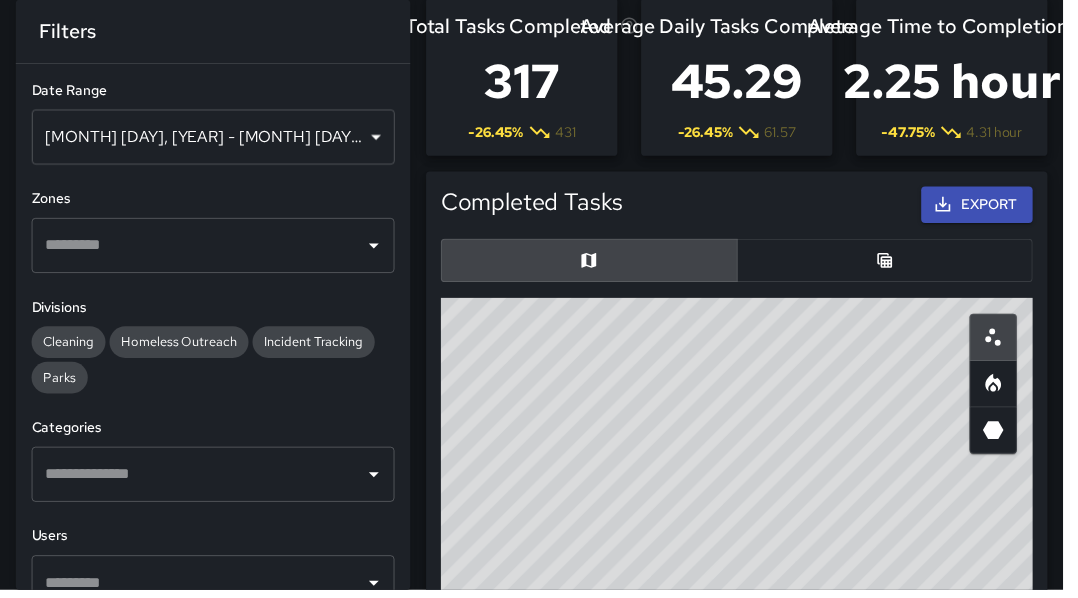 scroll, scrollTop: 16, scrollLeft: 16, axis: both 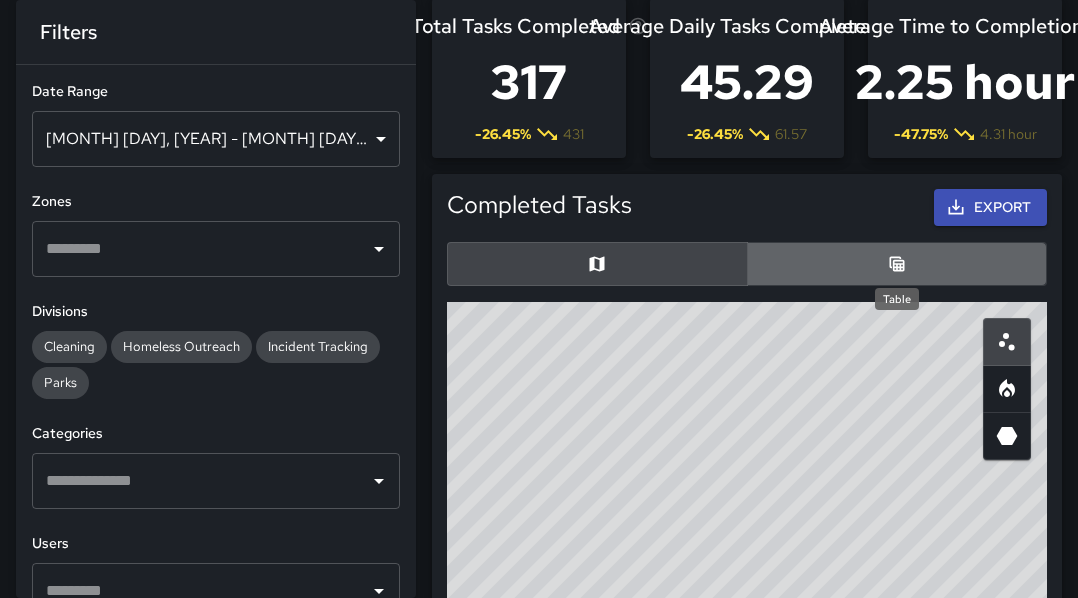 click at bounding box center [897, 264] 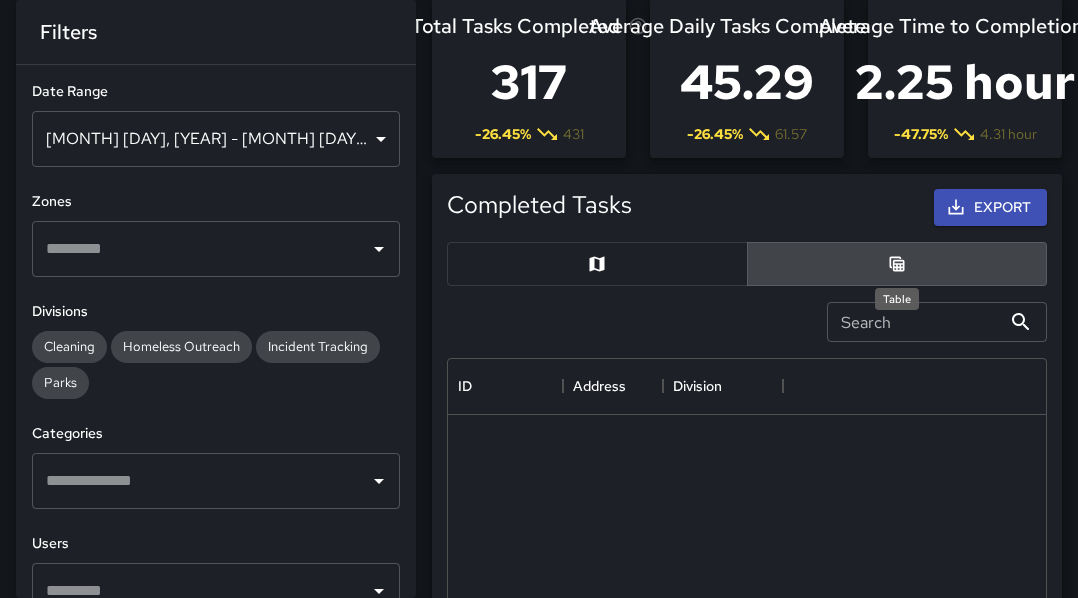 scroll, scrollTop: 730, scrollLeft: 583, axis: both 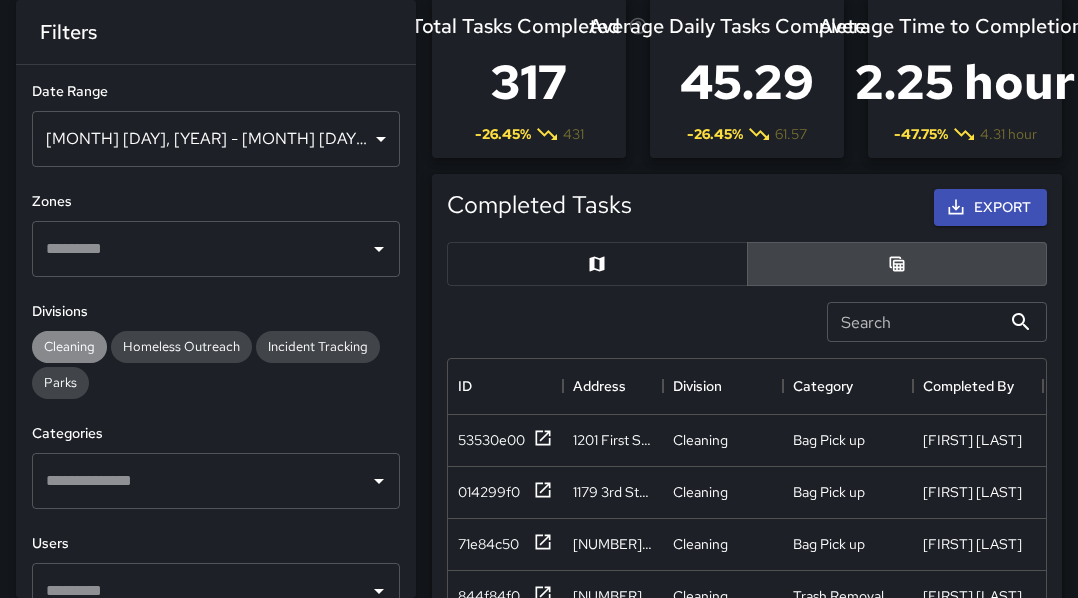 click on "Cleaning" at bounding box center [69, 346] 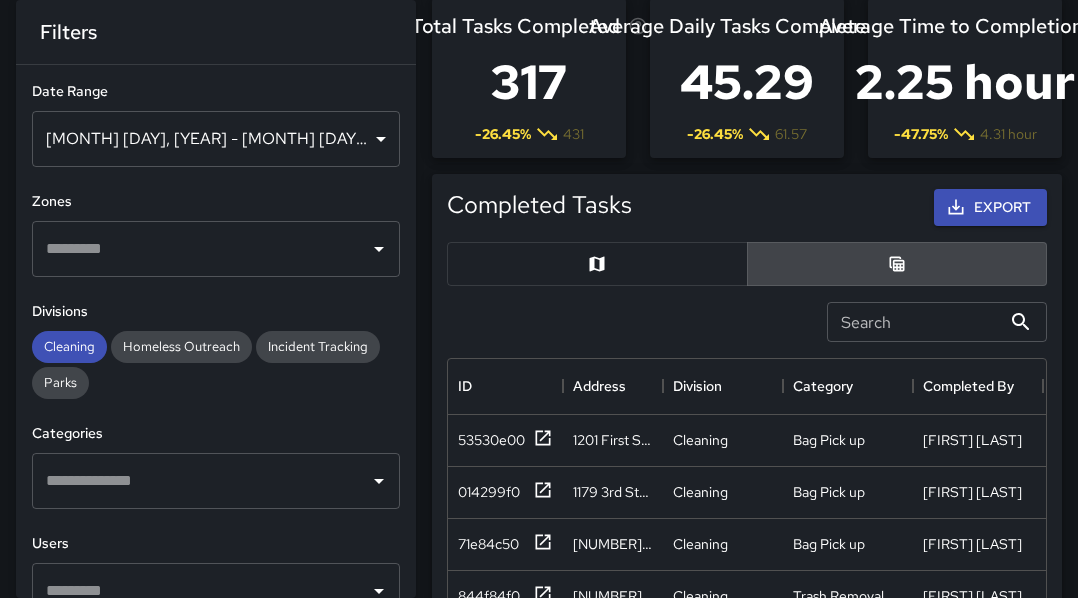 scroll, scrollTop: 82, scrollLeft: 0, axis: vertical 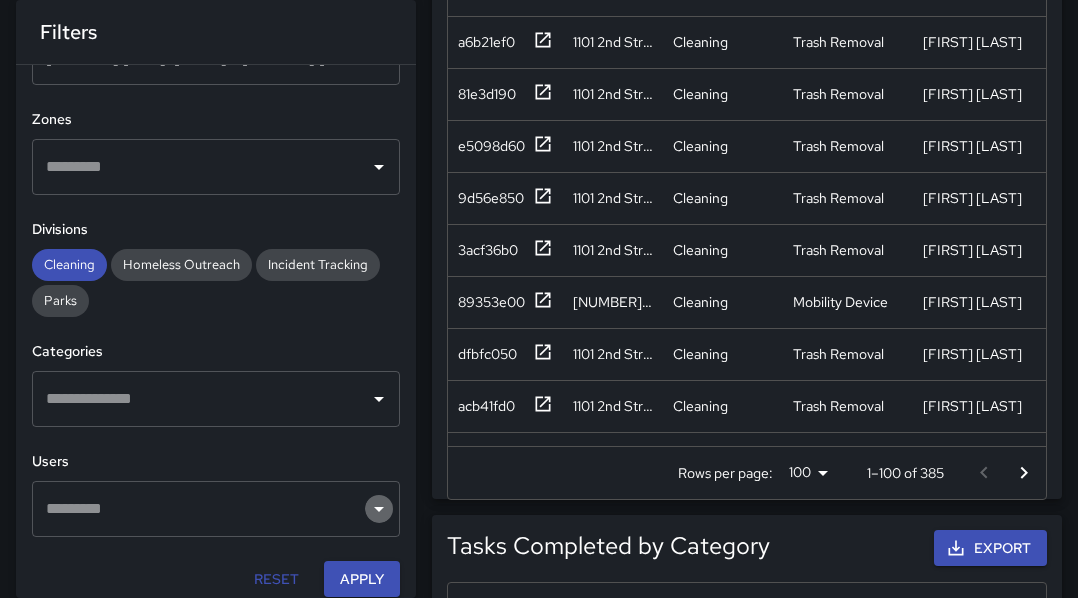 click at bounding box center [379, 167] 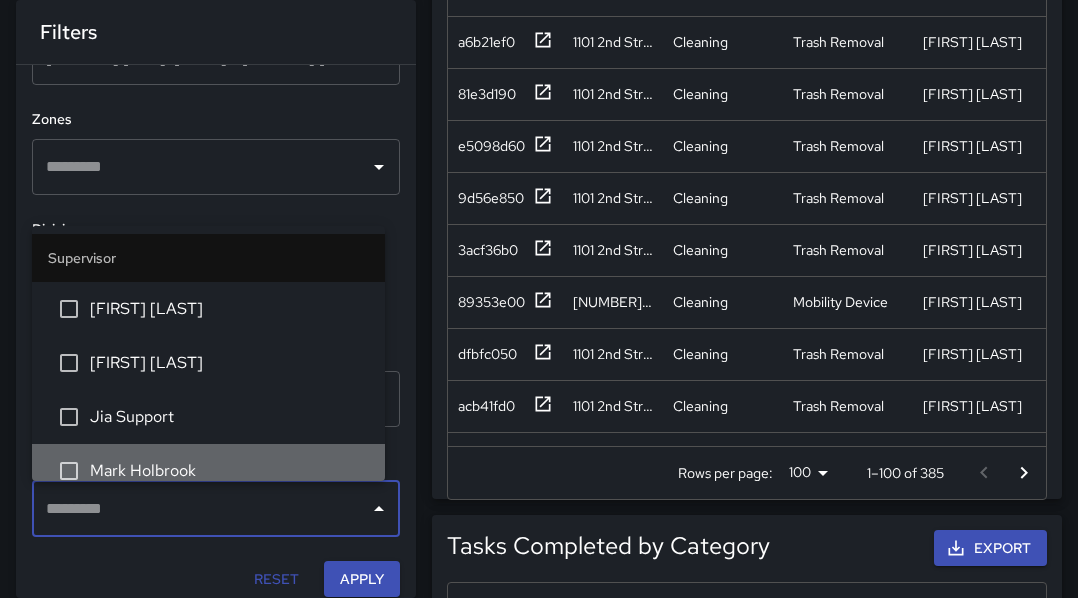click on "Mark Holbrook" at bounding box center [229, 471] 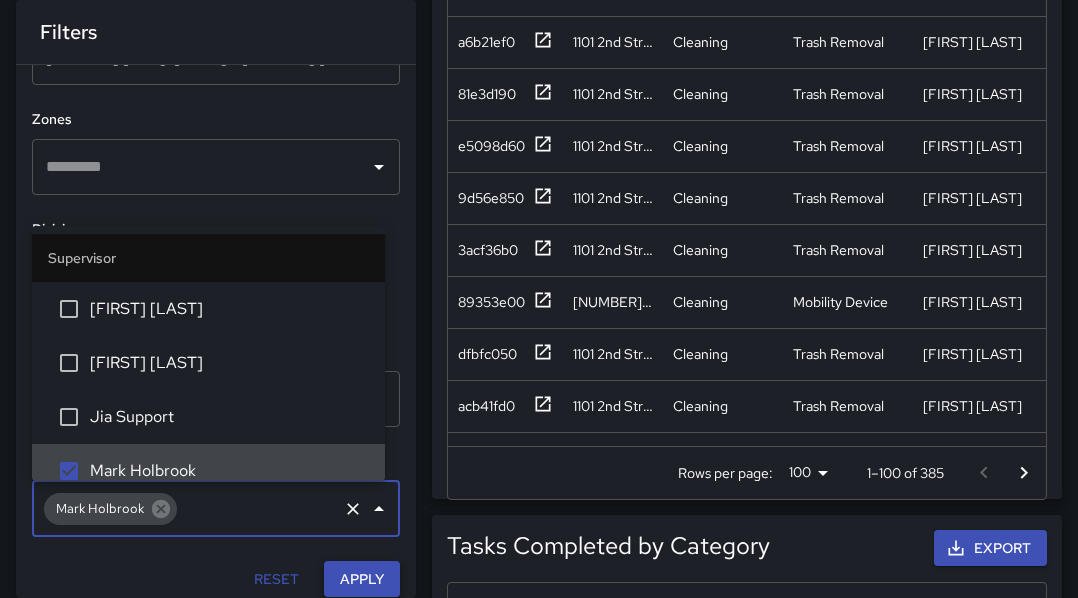 click on "Apply" at bounding box center (362, 579) 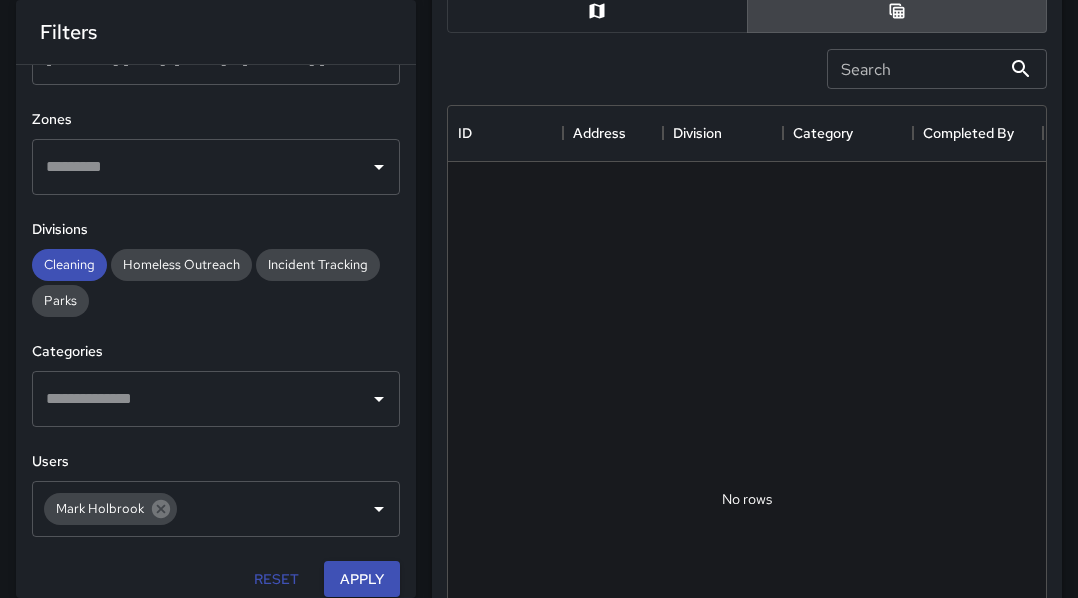 scroll, scrollTop: 338, scrollLeft: 0, axis: vertical 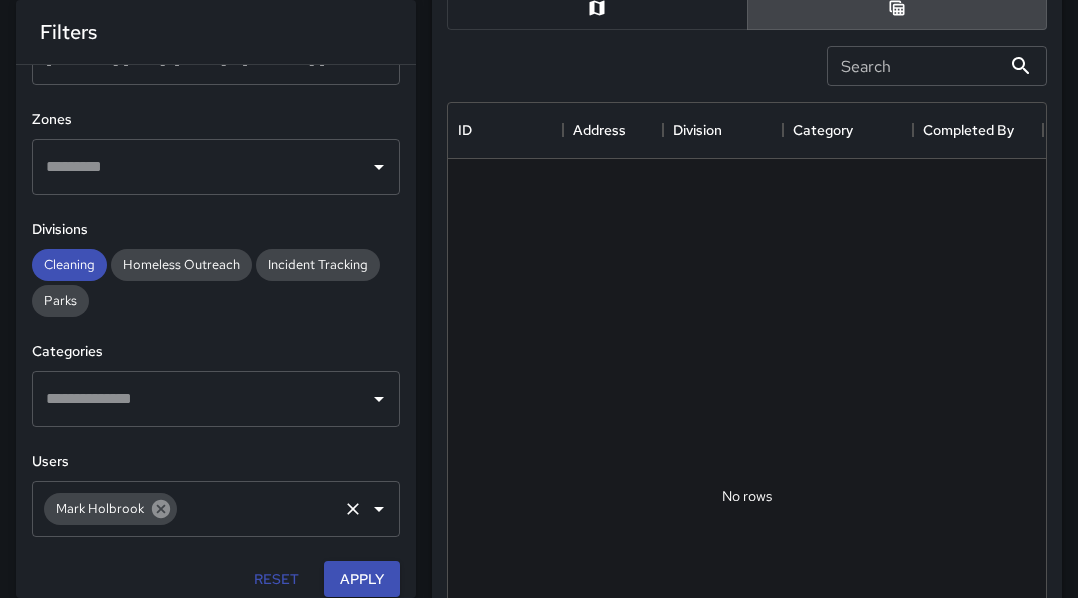 click at bounding box center (161, 509) 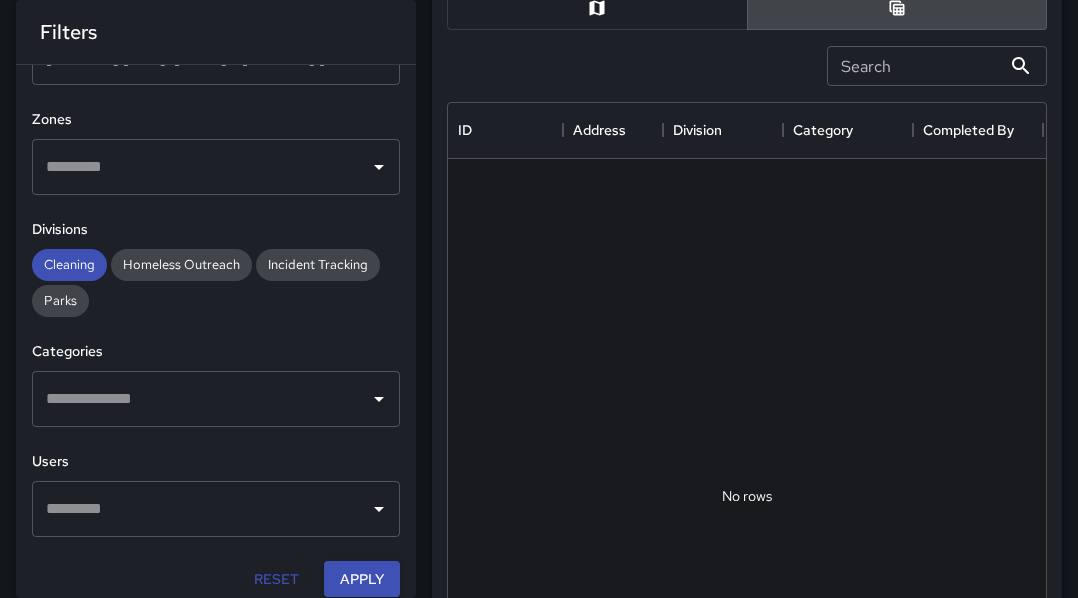 click at bounding box center (379, 167) 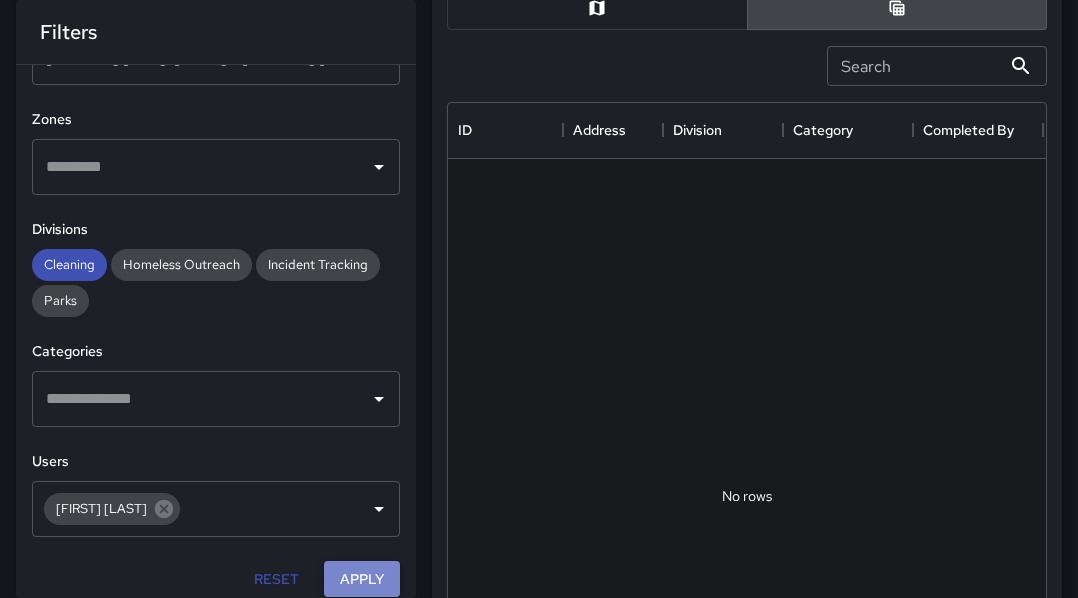 click on "Apply" at bounding box center (362, 579) 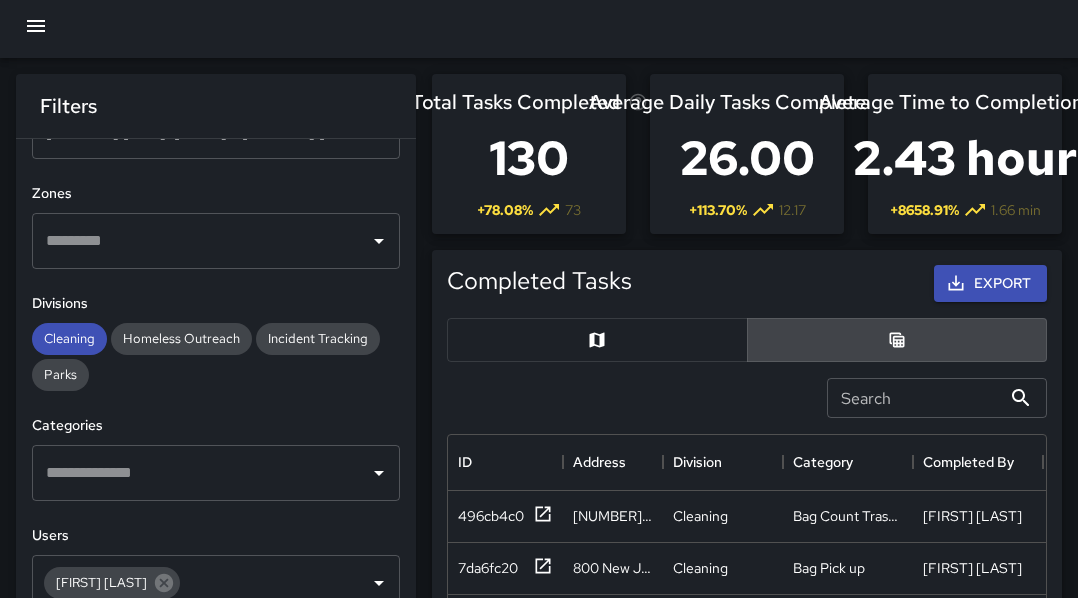 scroll, scrollTop: 0, scrollLeft: 0, axis: both 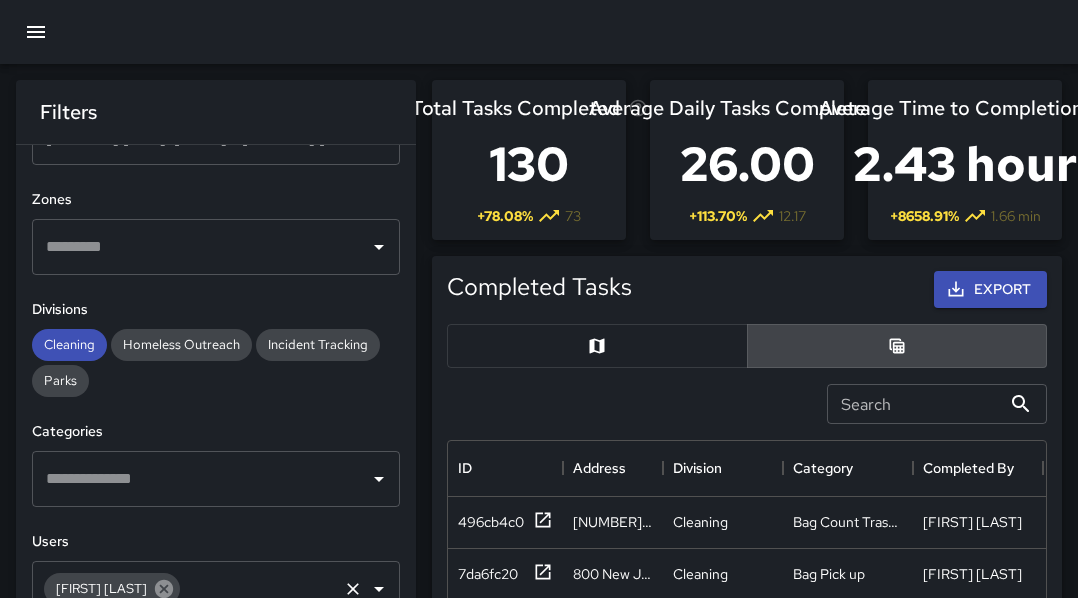click at bounding box center (164, 589) 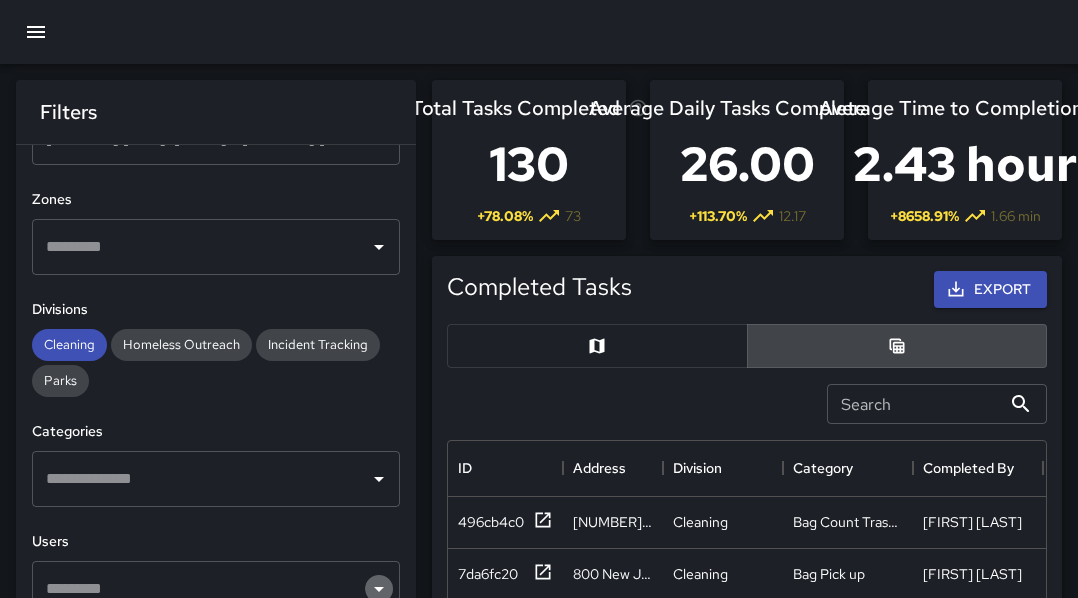 click at bounding box center (379, 247) 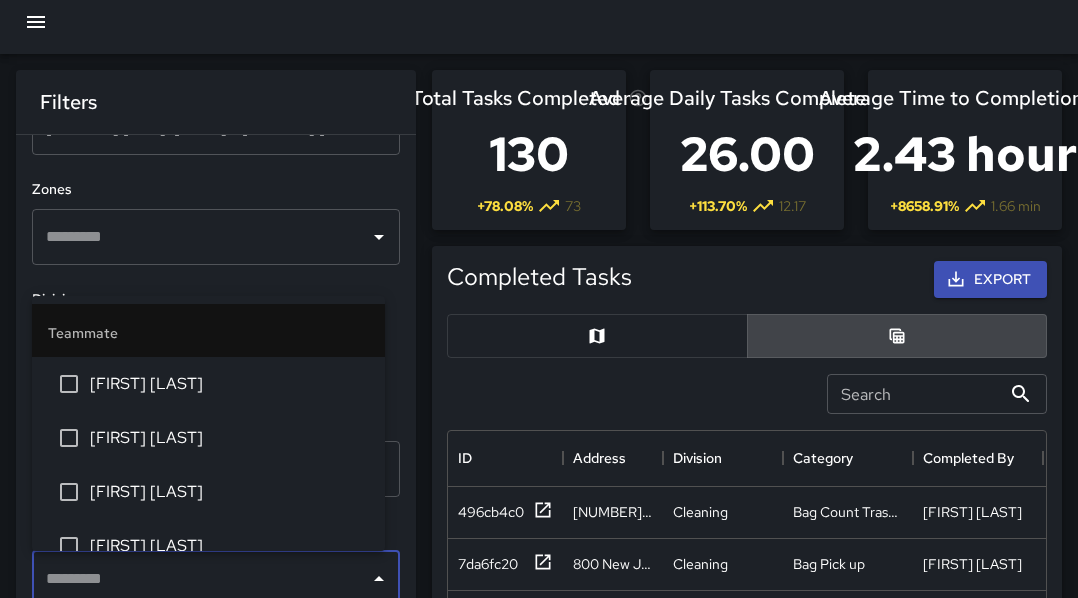 scroll, scrollTop: 474, scrollLeft: 0, axis: vertical 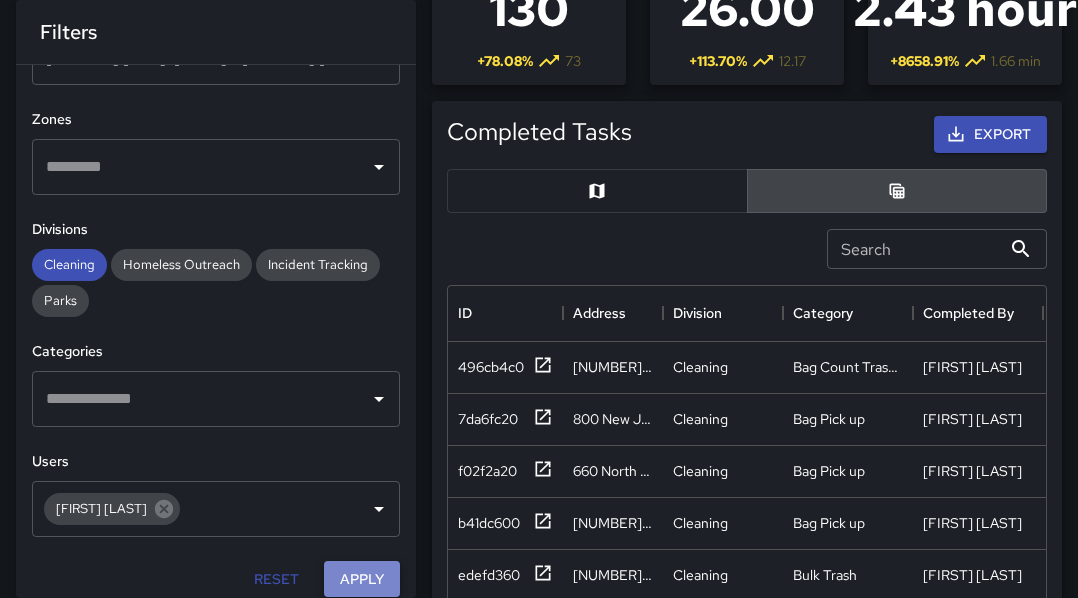 click on "Apply" at bounding box center (362, 579) 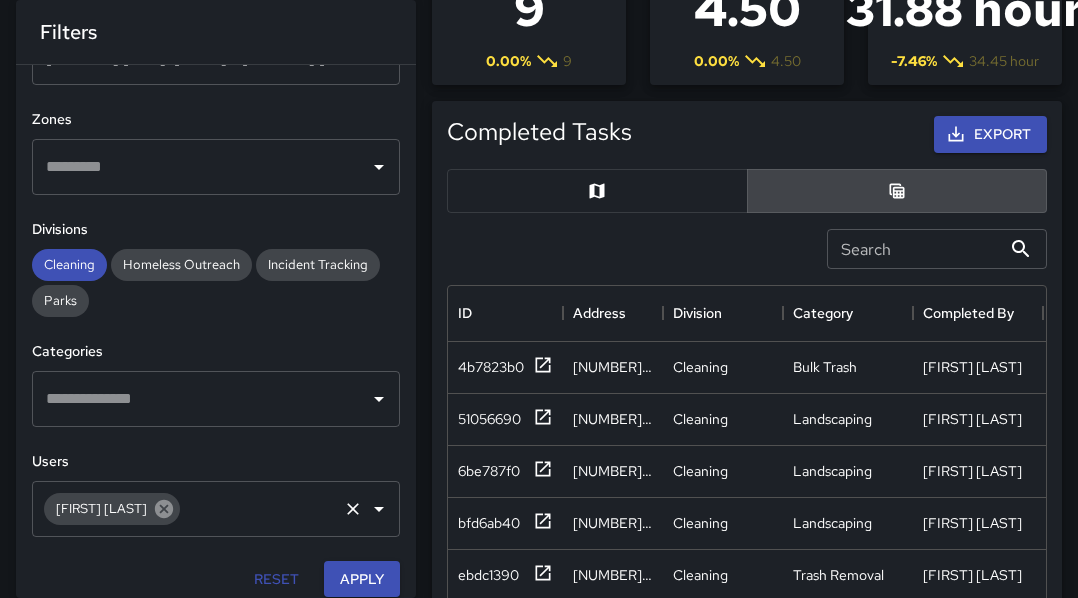click at bounding box center [164, 509] 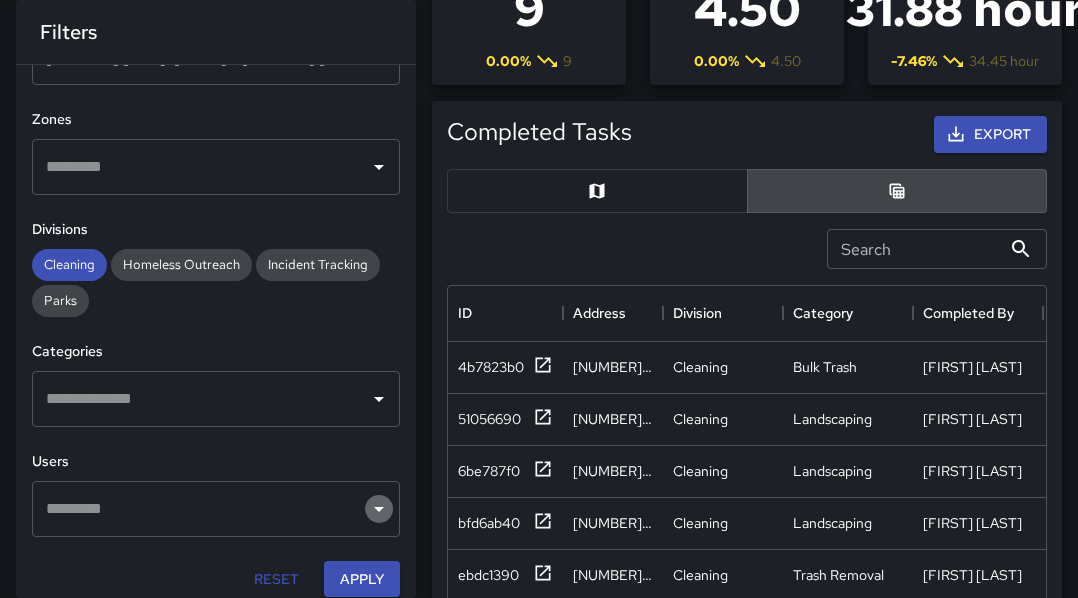 click at bounding box center (379, 167) 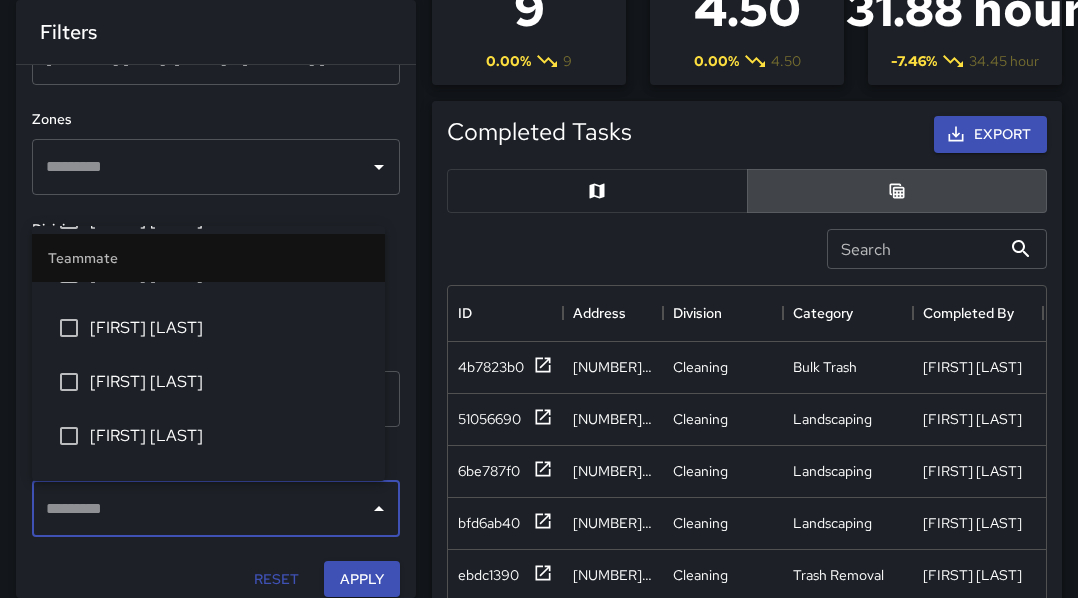 scroll, scrollTop: 572, scrollLeft: 0, axis: vertical 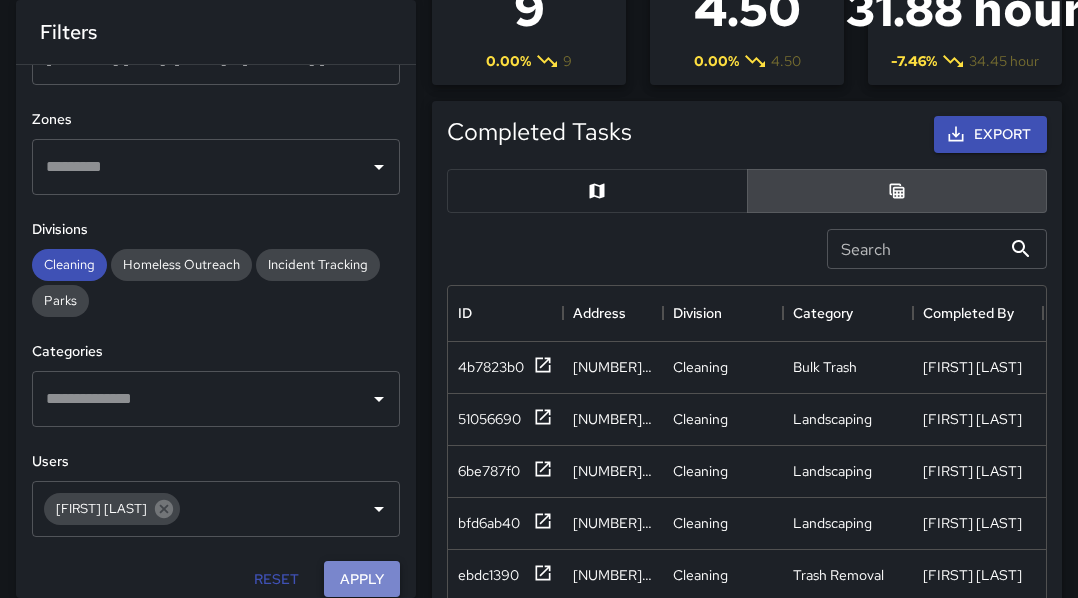 click on "Apply" at bounding box center [362, 579] 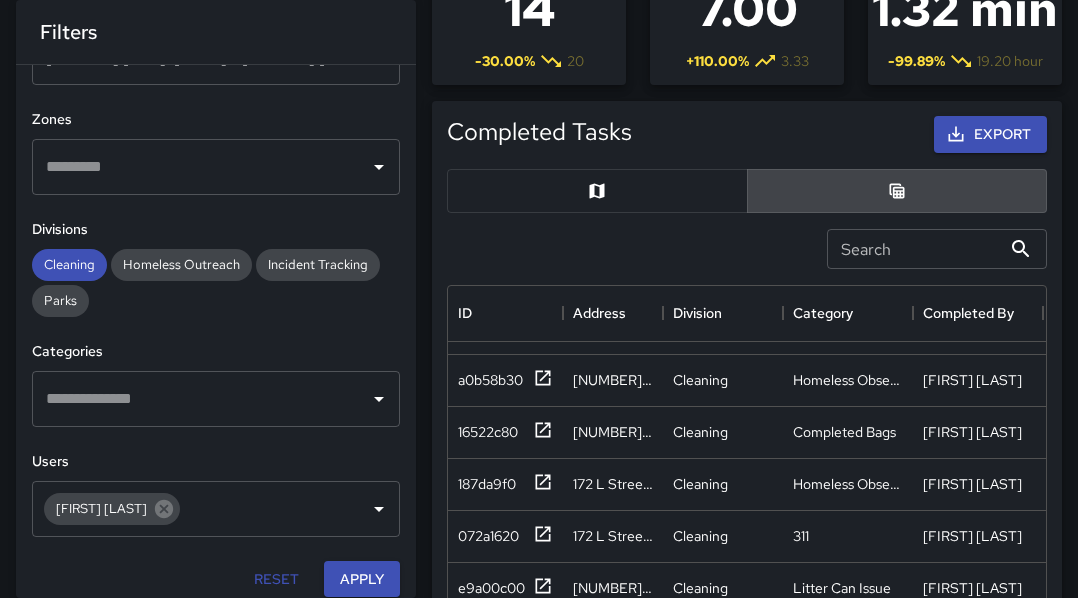 scroll, scrollTop: 0, scrollLeft: 0, axis: both 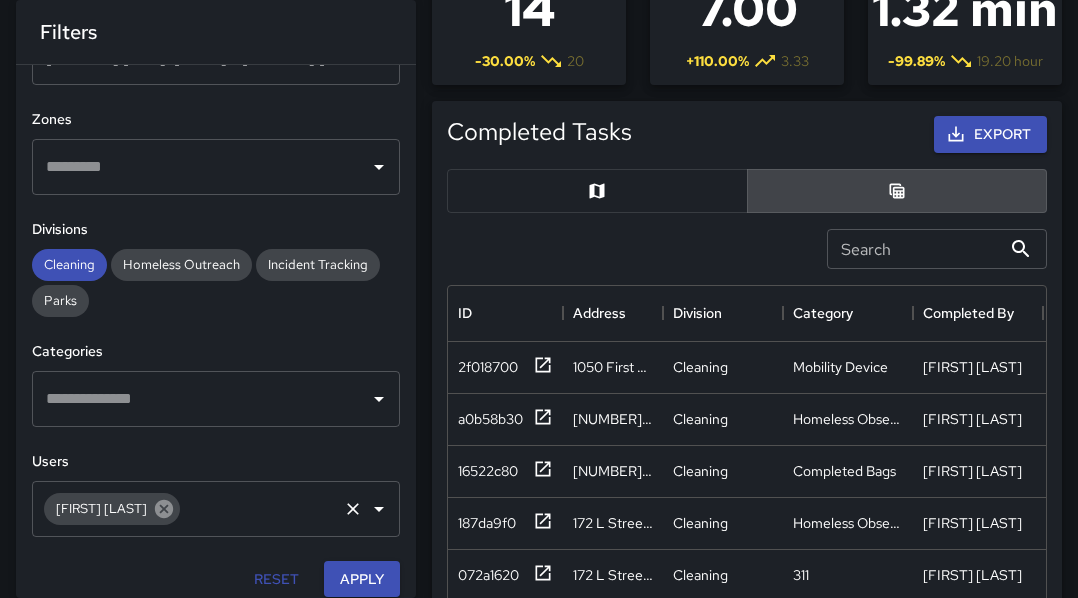 click at bounding box center [164, 509] 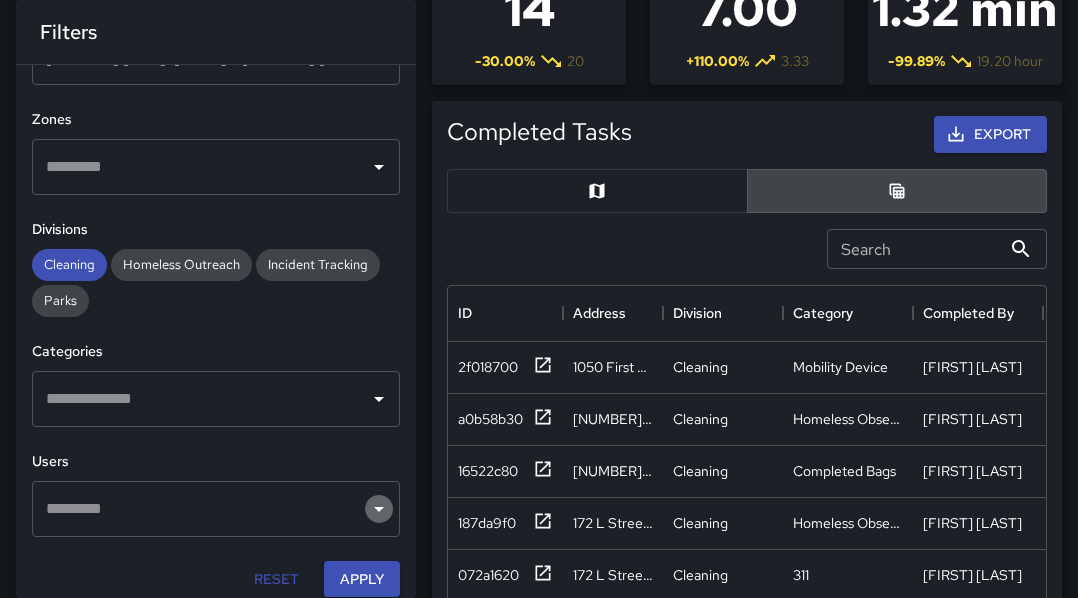 click at bounding box center (379, 167) 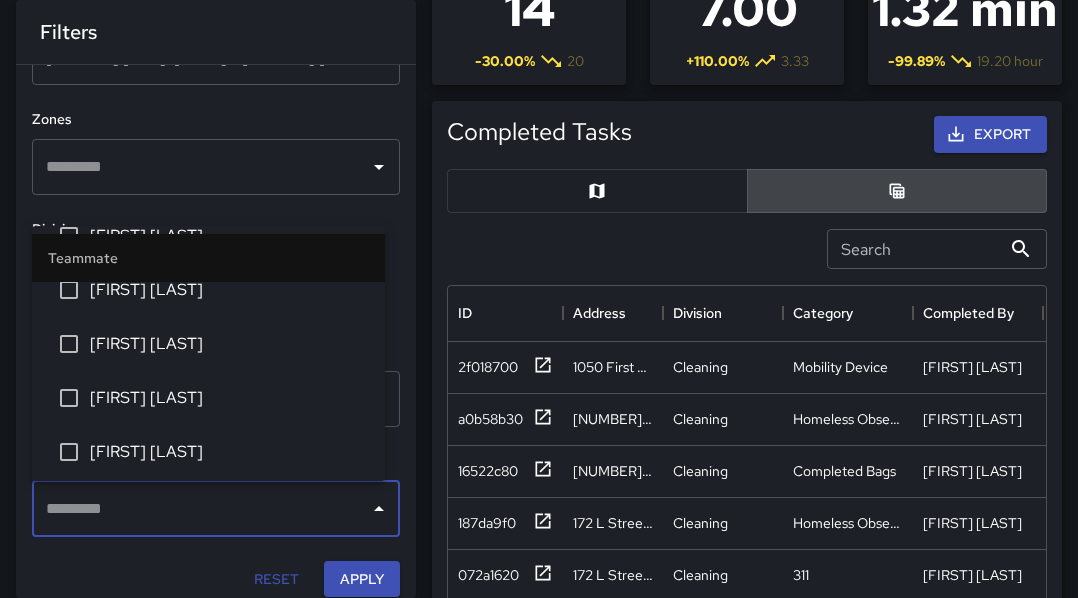 scroll, scrollTop: 663, scrollLeft: 0, axis: vertical 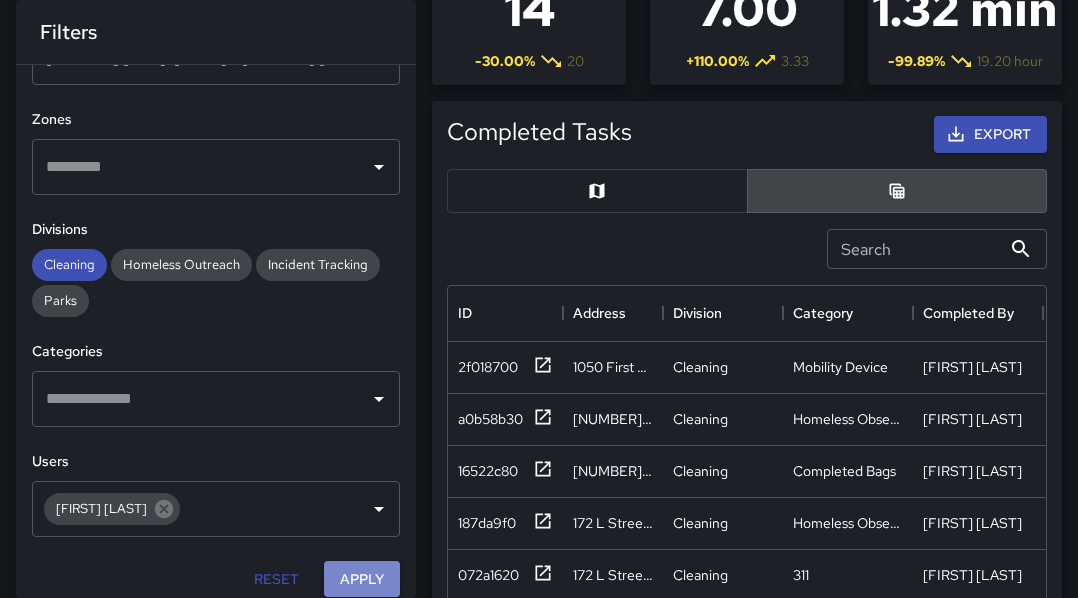 click on "Apply" at bounding box center [362, 579] 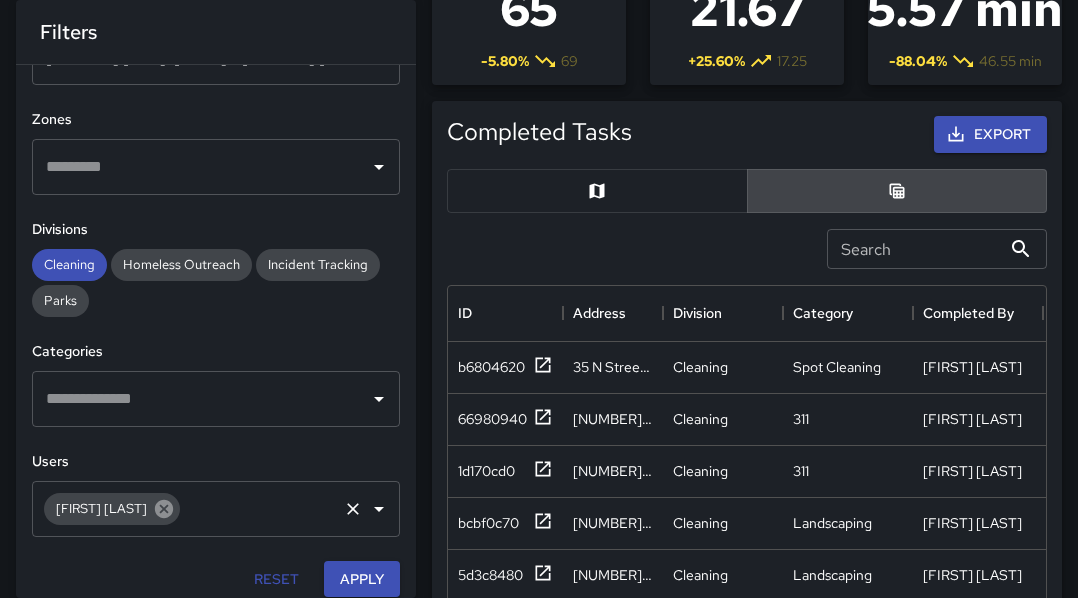 click at bounding box center [164, 509] 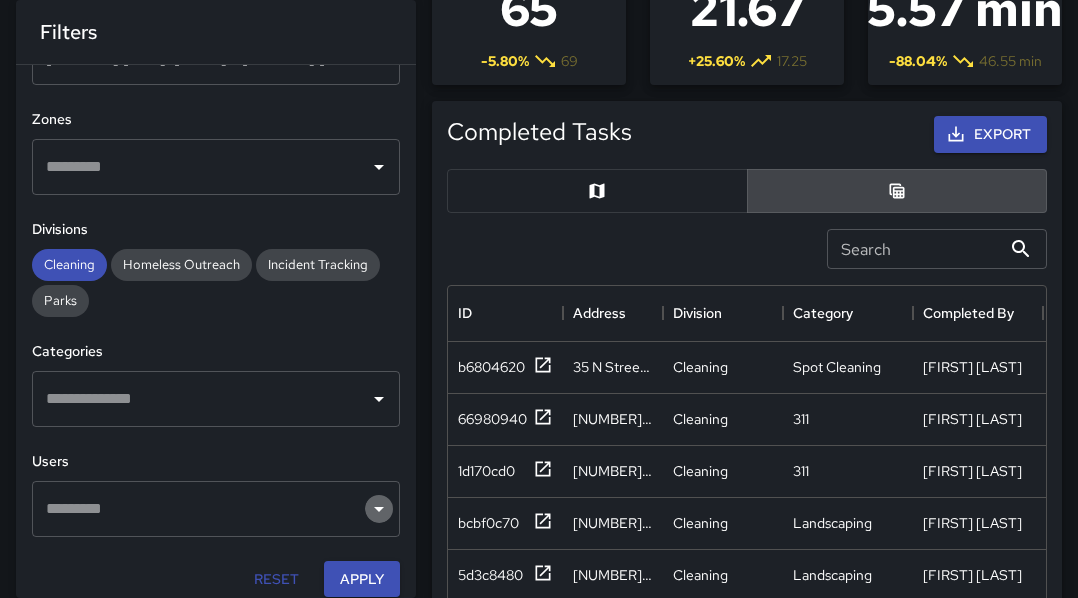 click at bounding box center [379, 167] 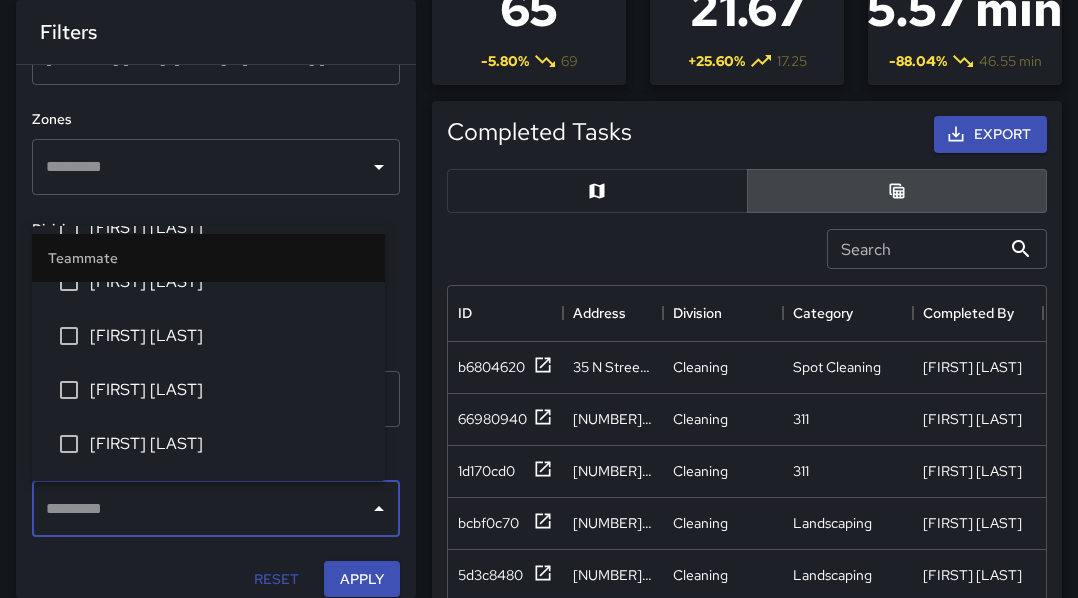 scroll, scrollTop: 617, scrollLeft: 0, axis: vertical 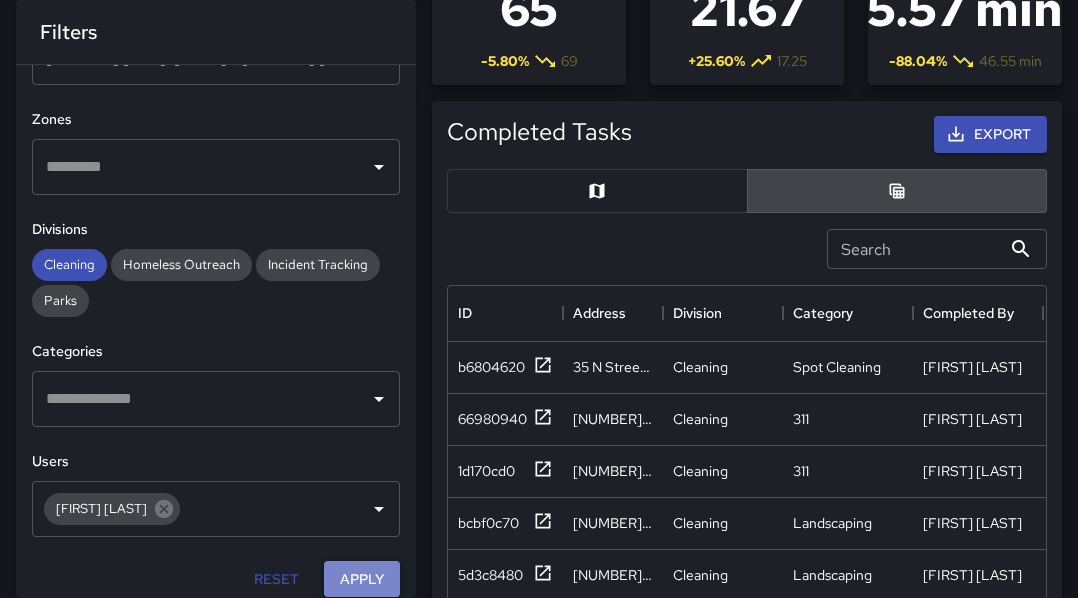 click on "Apply" at bounding box center (362, 579) 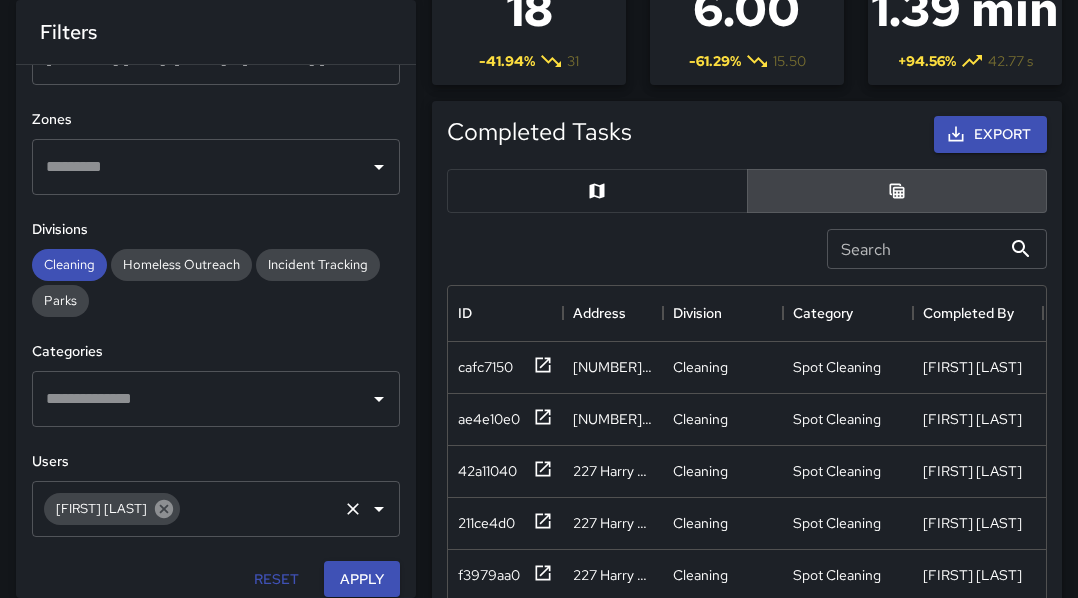 click at bounding box center (164, 509) 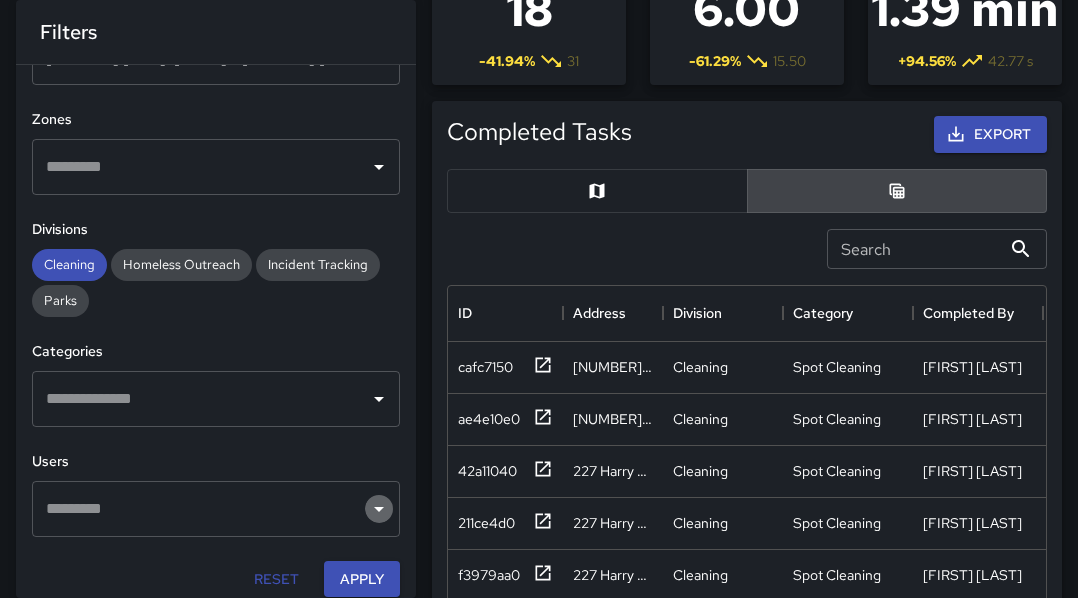 click at bounding box center (379, 167) 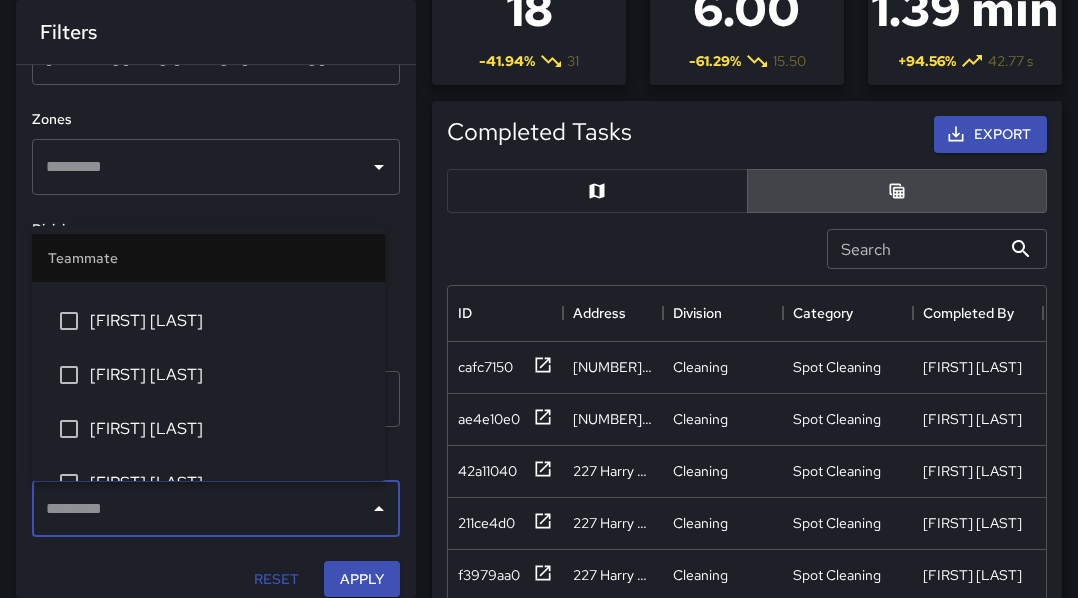 scroll, scrollTop: 769, scrollLeft: 0, axis: vertical 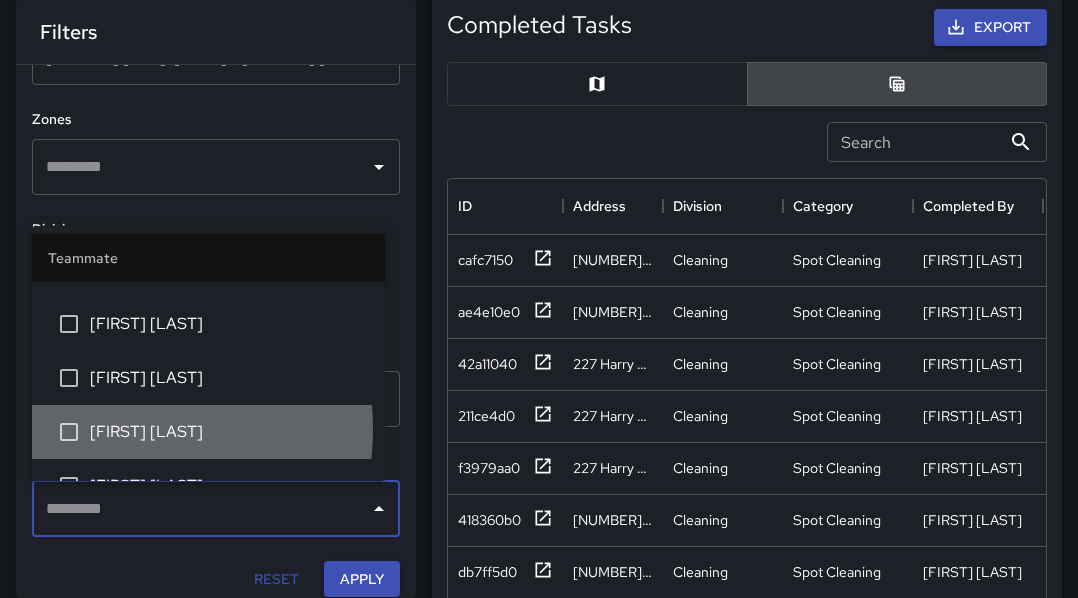 click on "[FIRST] [LAST]" at bounding box center [229, 432] 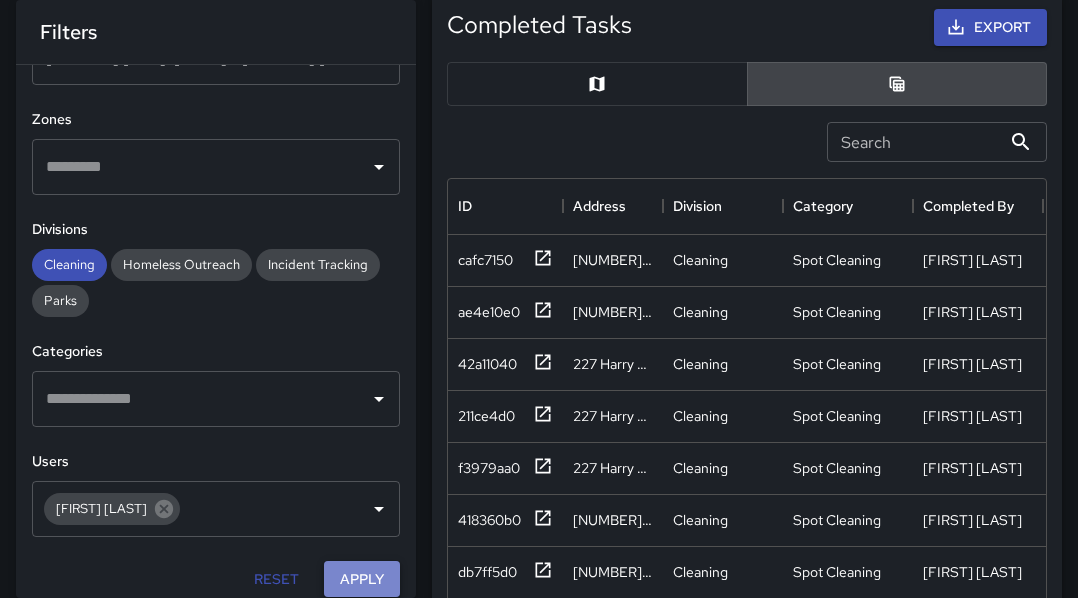 click on "Apply" at bounding box center [362, 579] 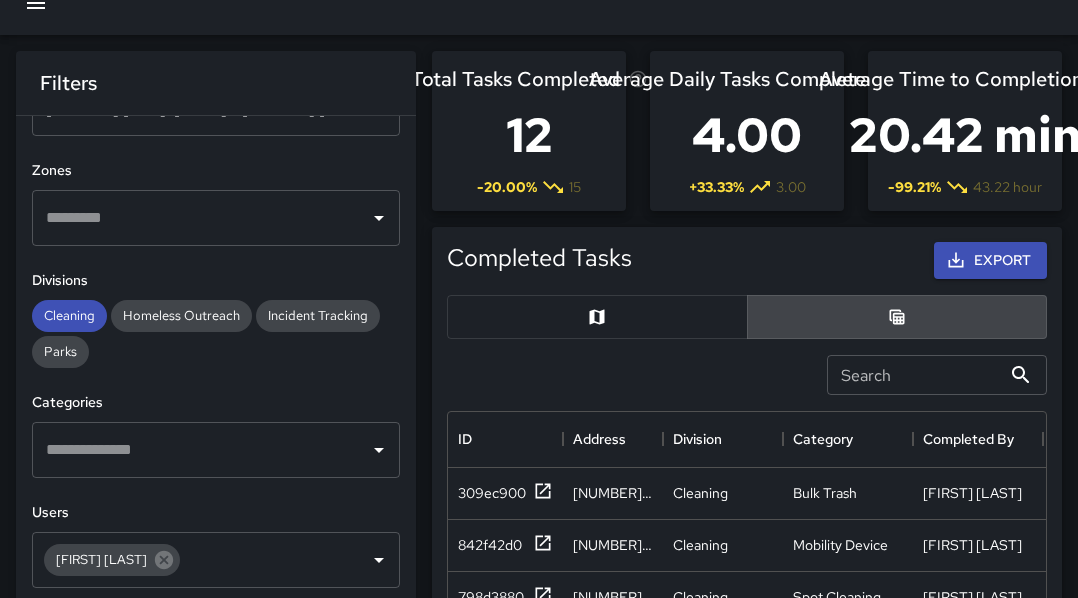 scroll, scrollTop: 28, scrollLeft: 0, axis: vertical 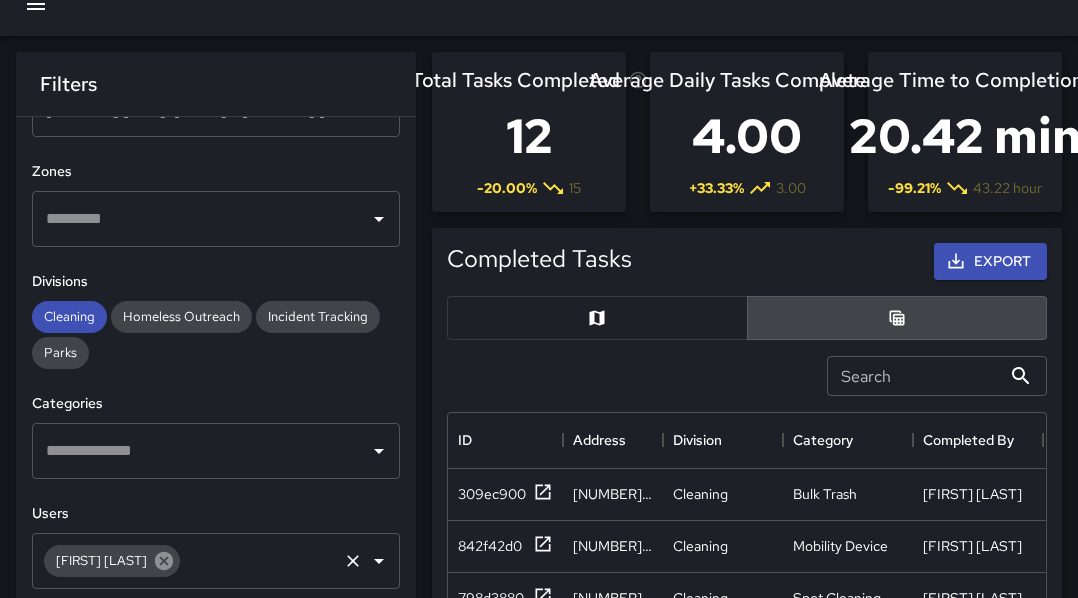 click at bounding box center [164, 561] 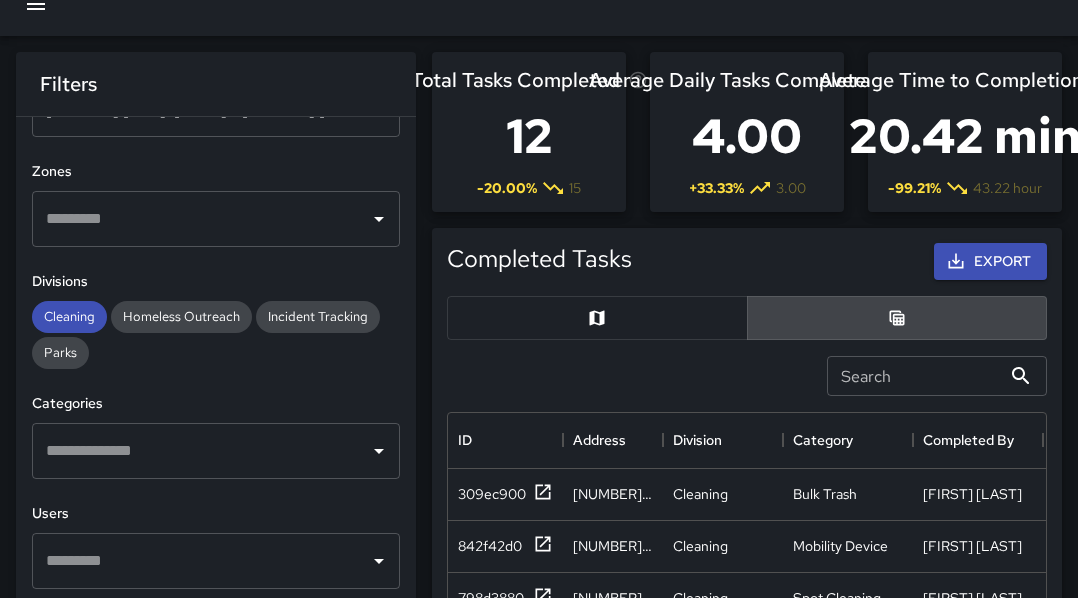 click at bounding box center (379, 219) 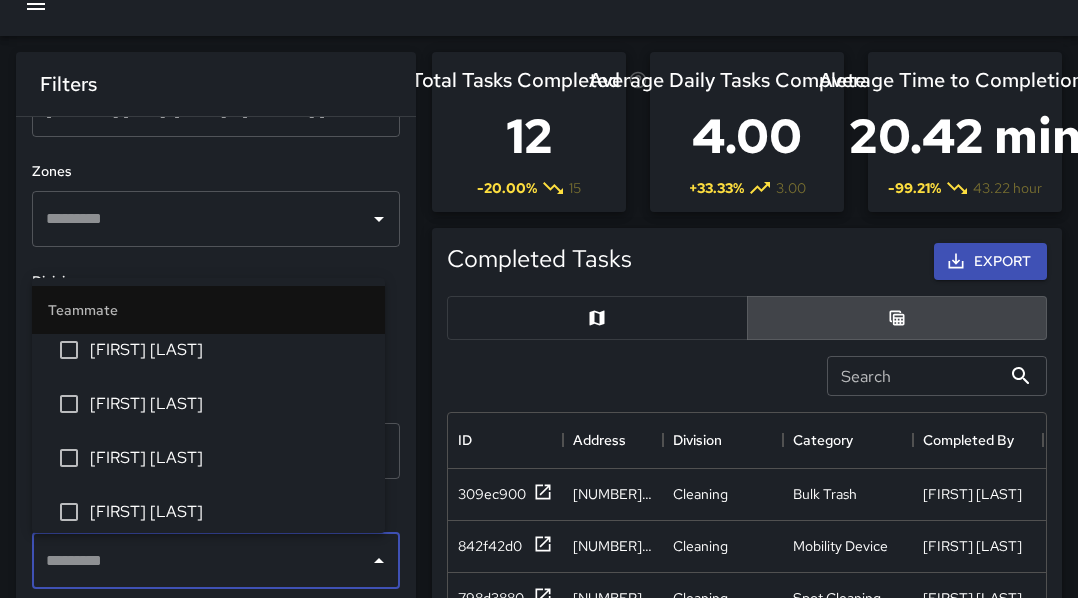 scroll, scrollTop: 769, scrollLeft: 0, axis: vertical 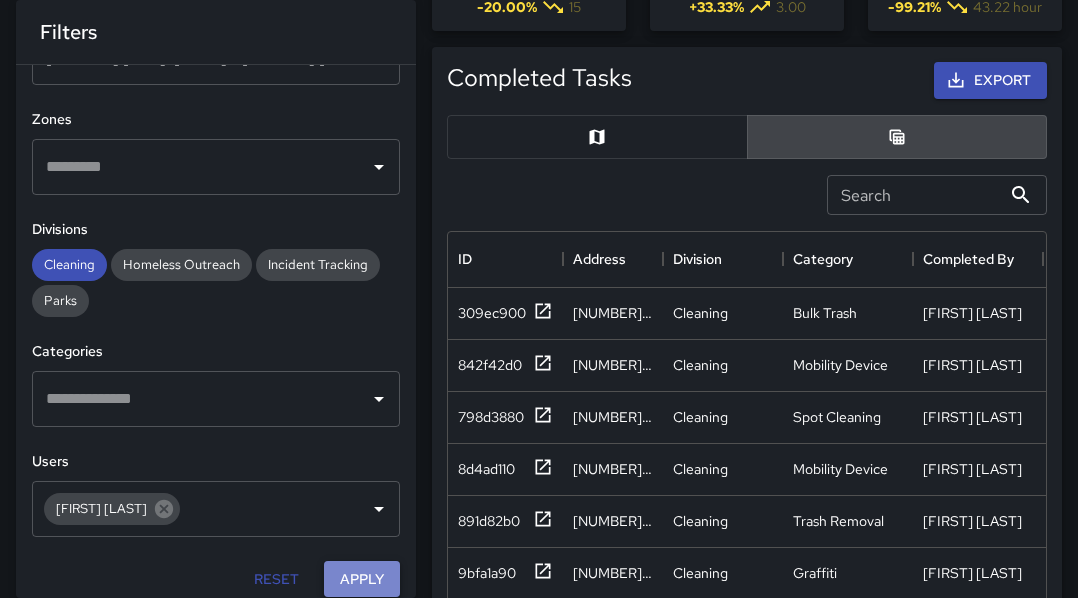 click on "Apply" at bounding box center (362, 579) 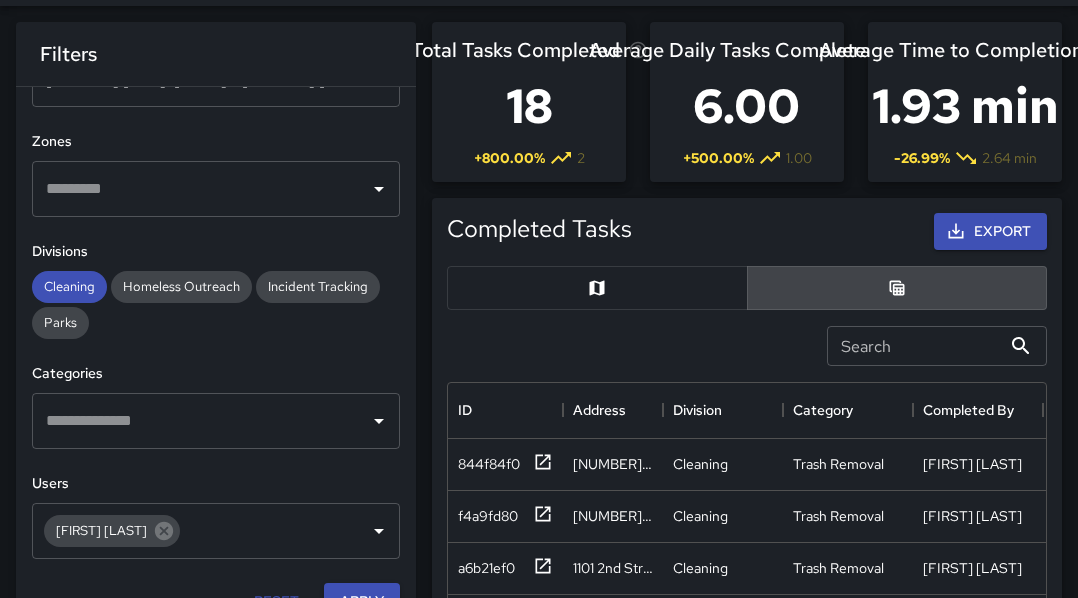 scroll, scrollTop: 53, scrollLeft: 0, axis: vertical 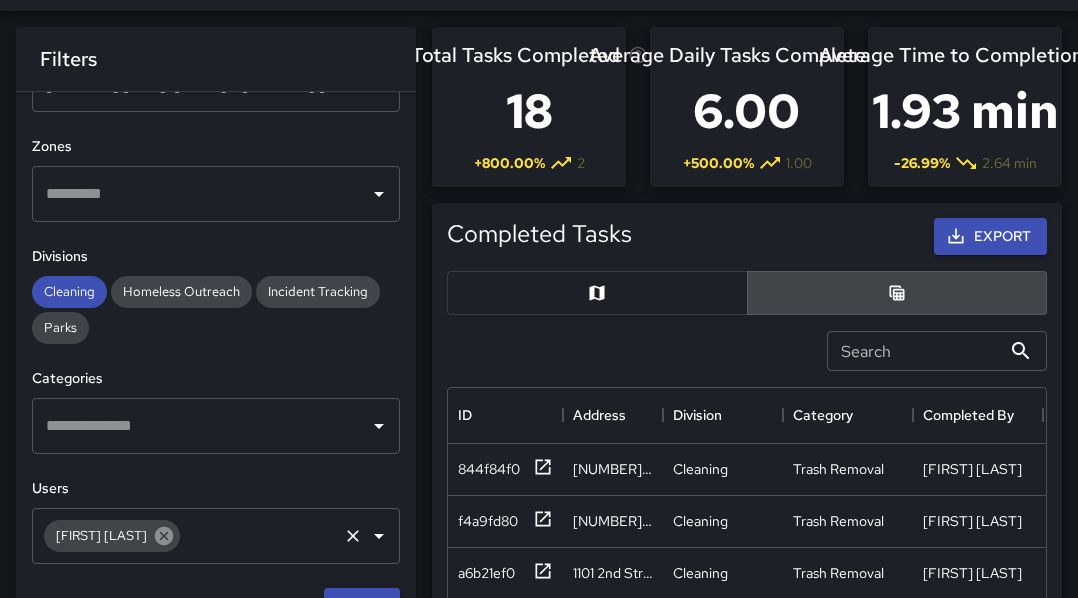 click at bounding box center [164, 536] 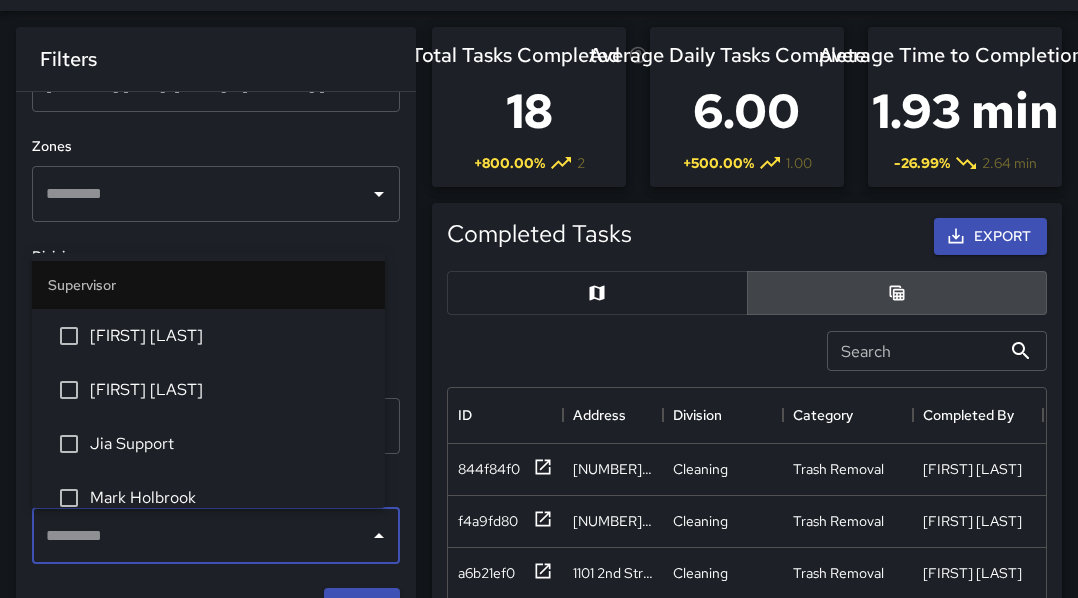 click at bounding box center (201, 536) 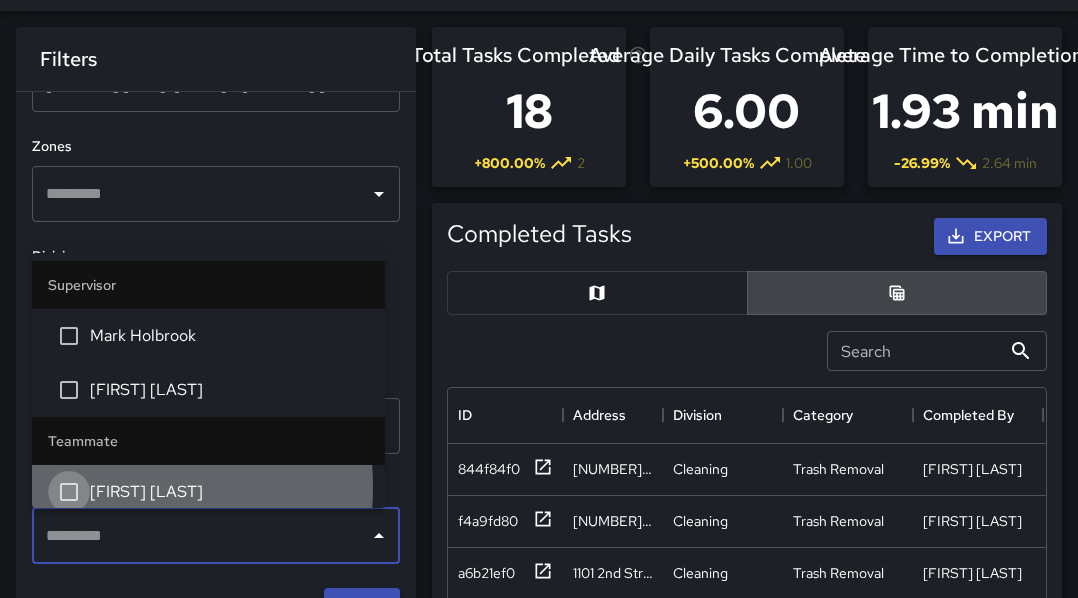 scroll, scrollTop: 653, scrollLeft: 0, axis: vertical 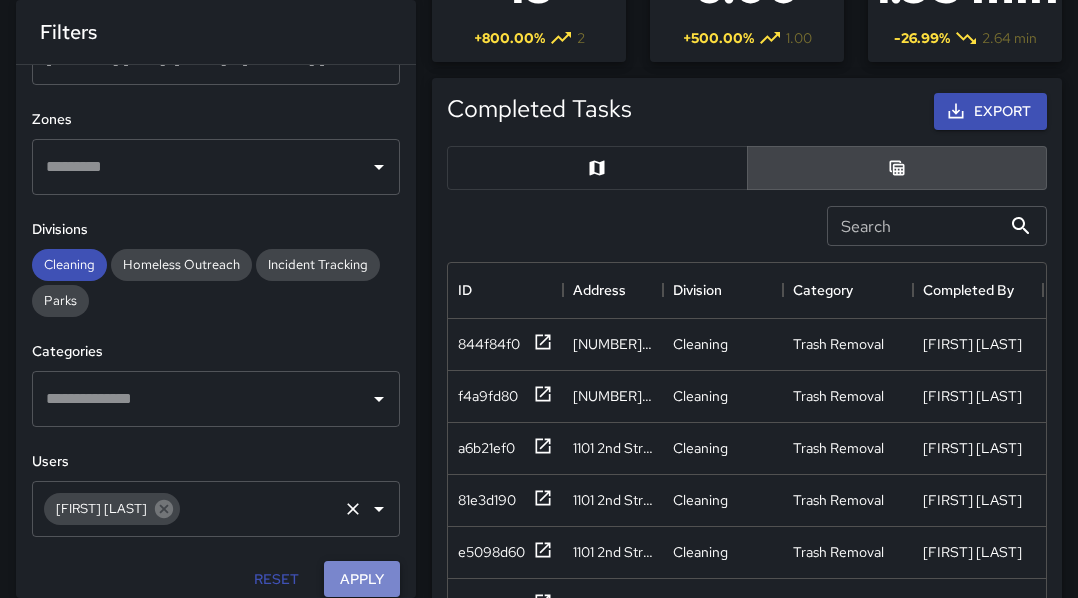 click on "Apply" at bounding box center [362, 579] 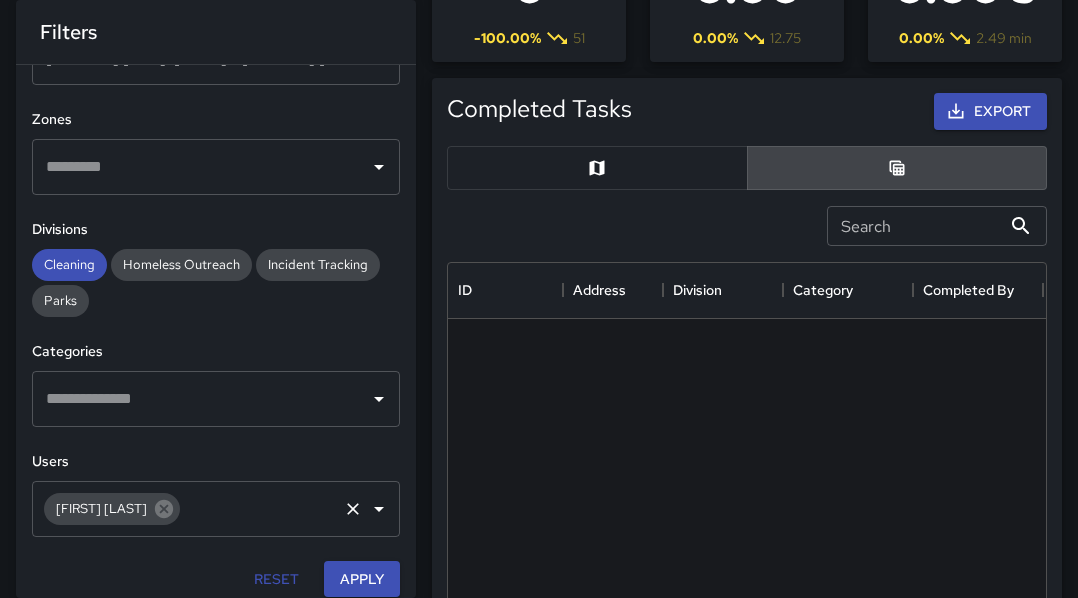 scroll, scrollTop: 23, scrollLeft: 0, axis: vertical 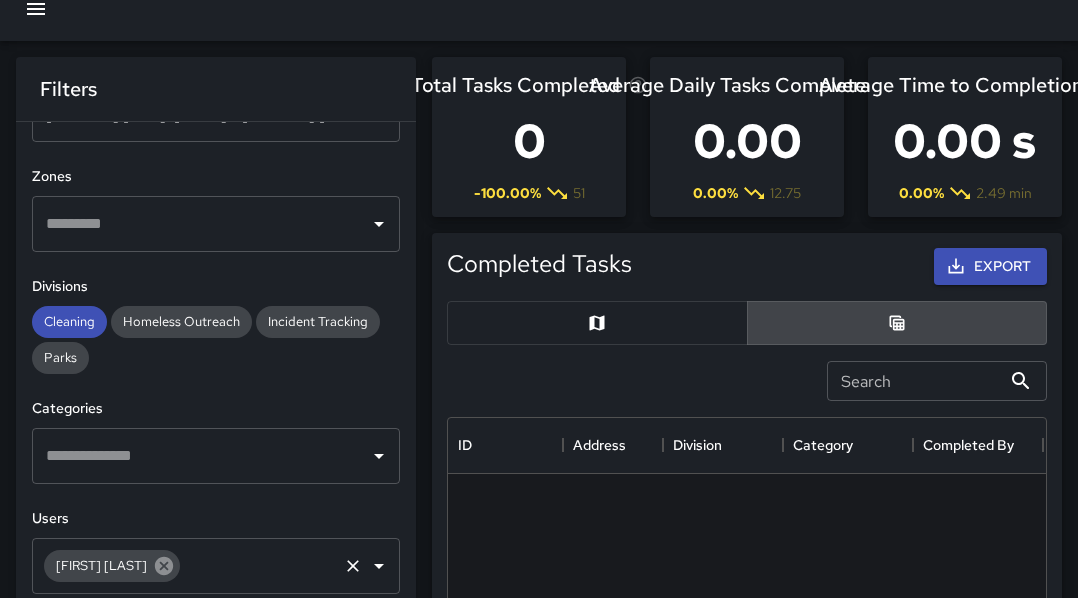 click at bounding box center (164, 566) 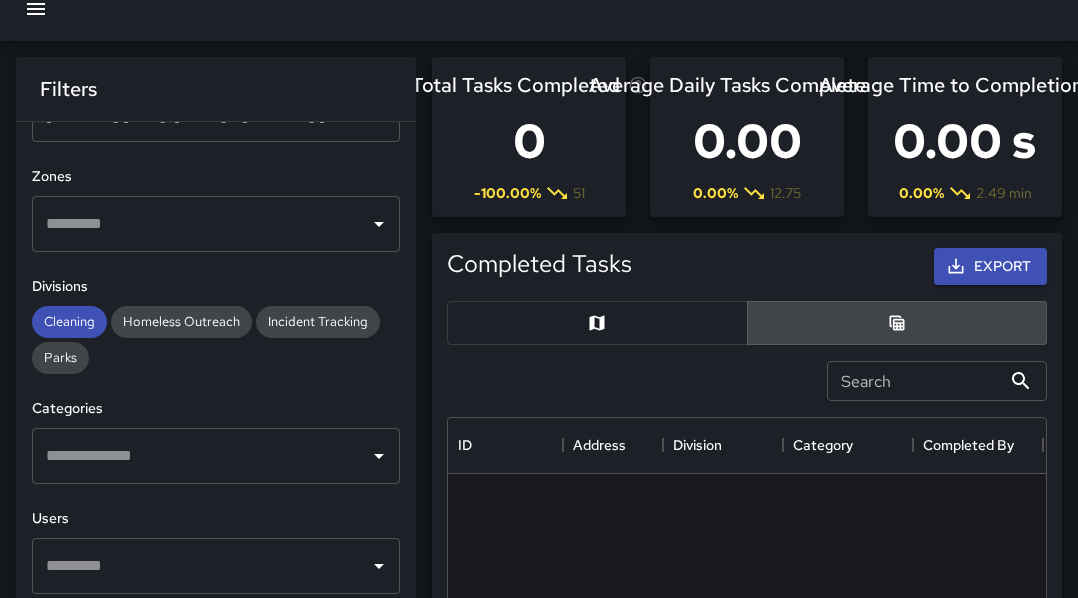 click at bounding box center [201, 566] 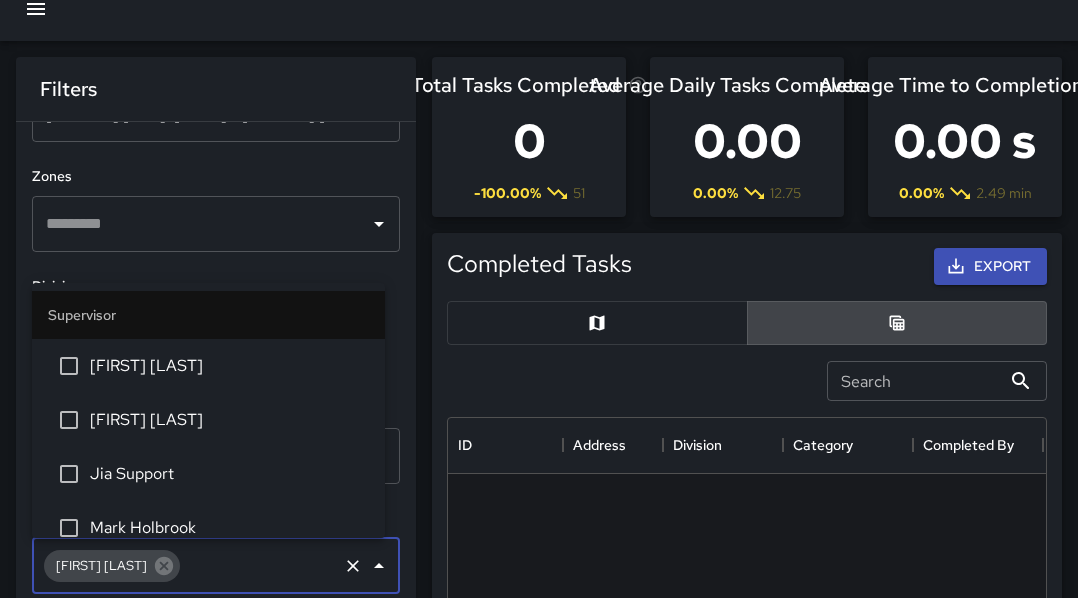 scroll, scrollTop: 329, scrollLeft: 0, axis: vertical 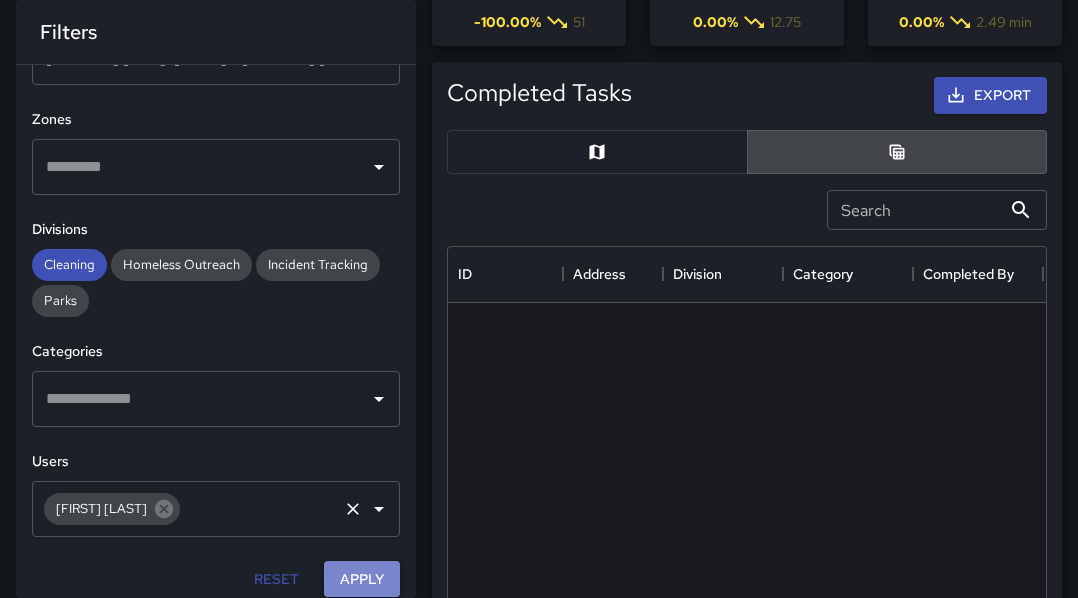 click on "Apply" at bounding box center [362, 579] 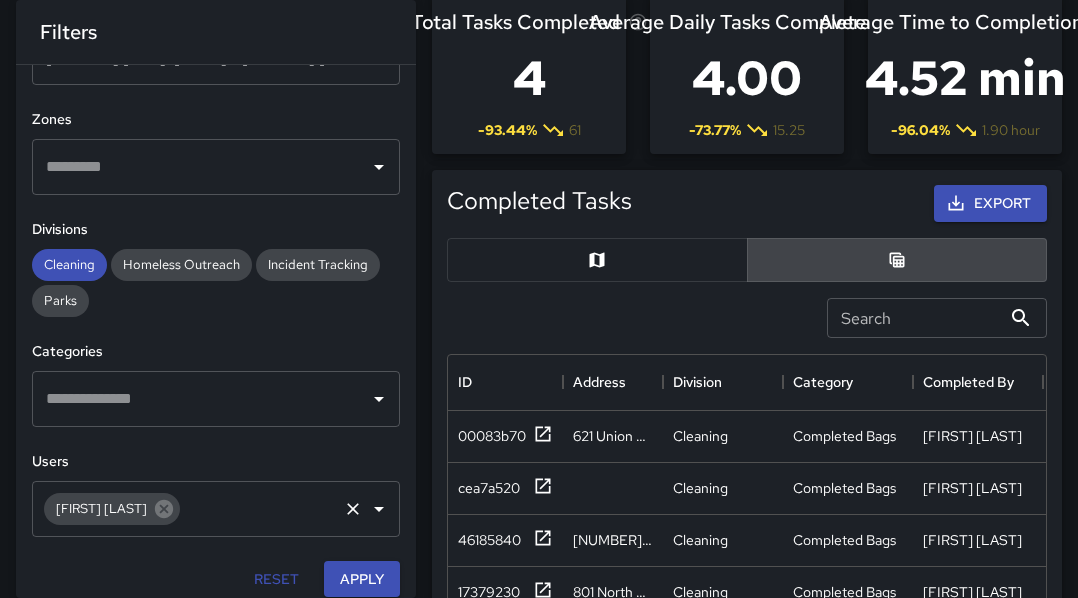 scroll, scrollTop: 72, scrollLeft: 0, axis: vertical 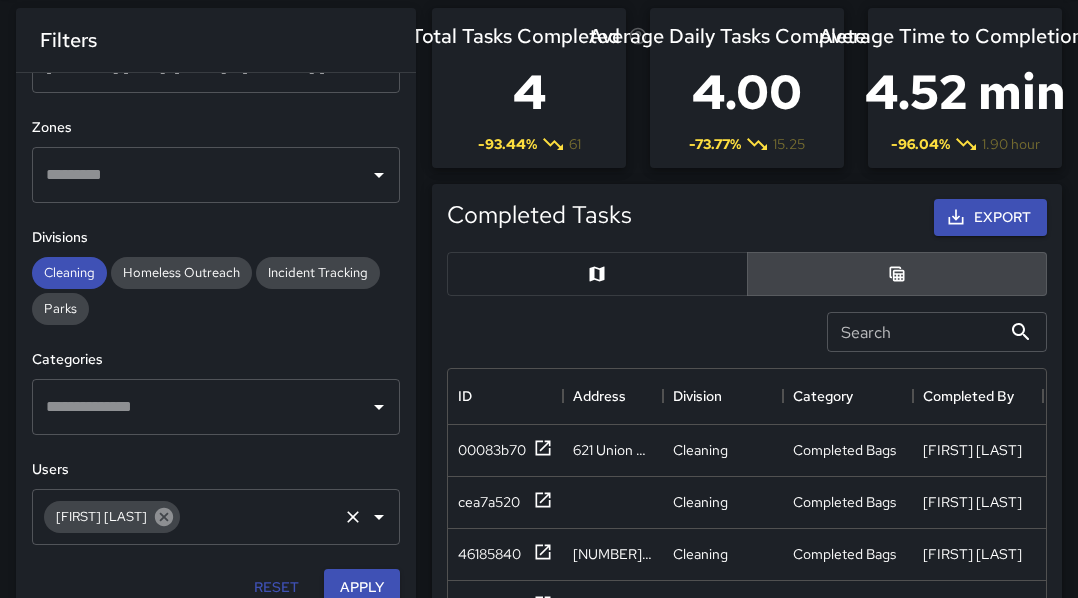 click at bounding box center [164, 517] 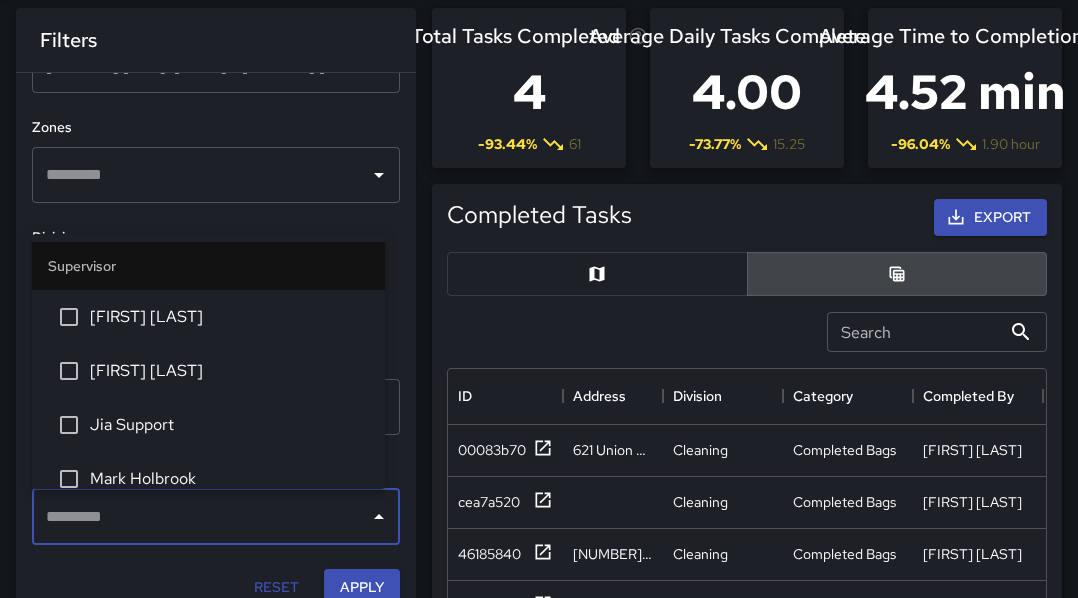 click at bounding box center [201, 517] 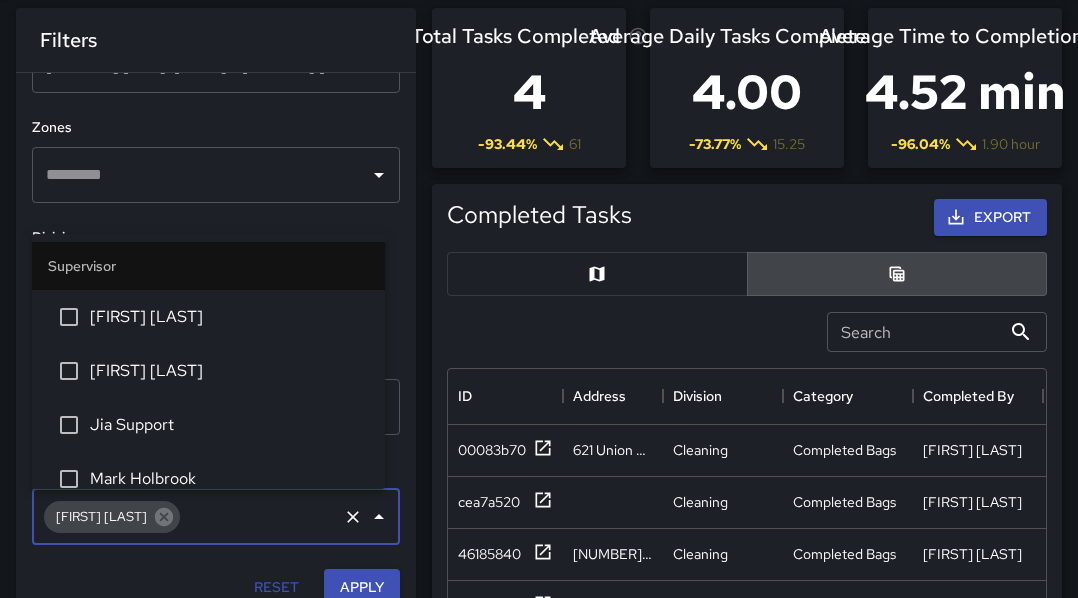 scroll, scrollTop: 227, scrollLeft: 0, axis: vertical 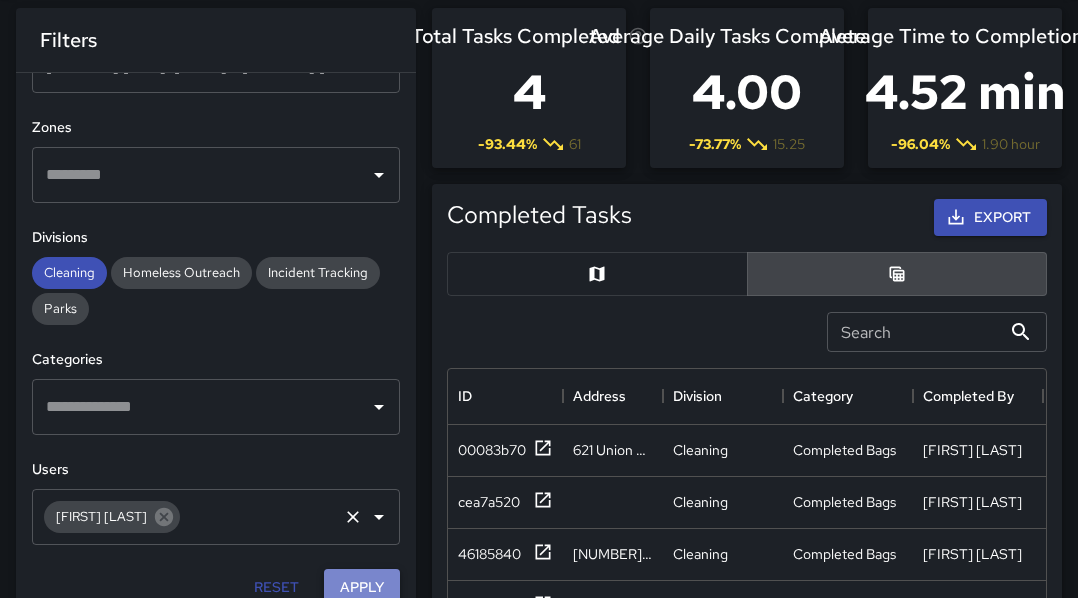 click on "Apply" at bounding box center [362, 587] 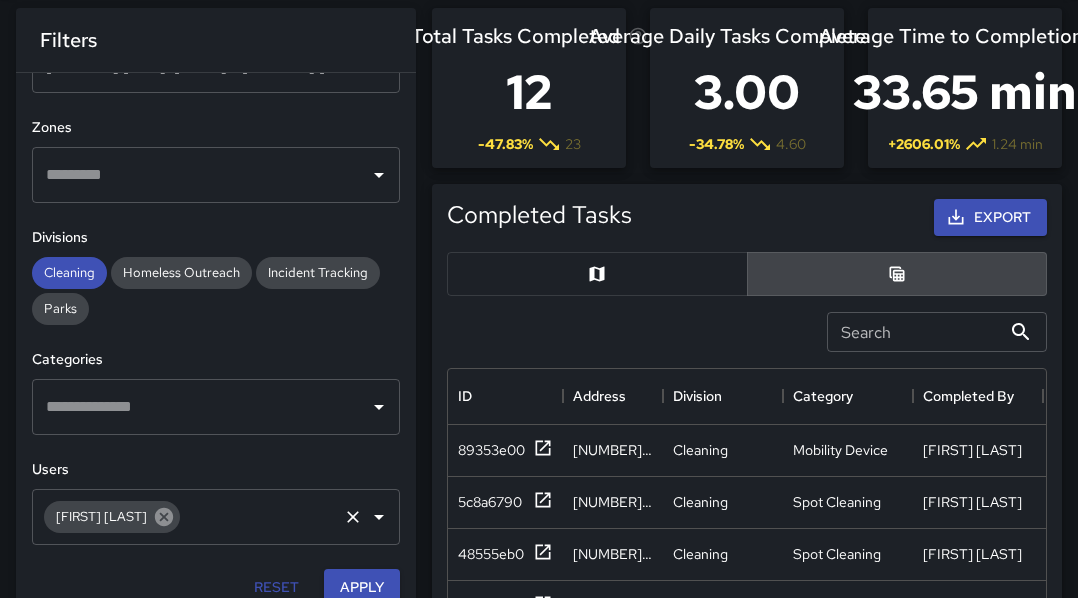 click at bounding box center (164, 517) 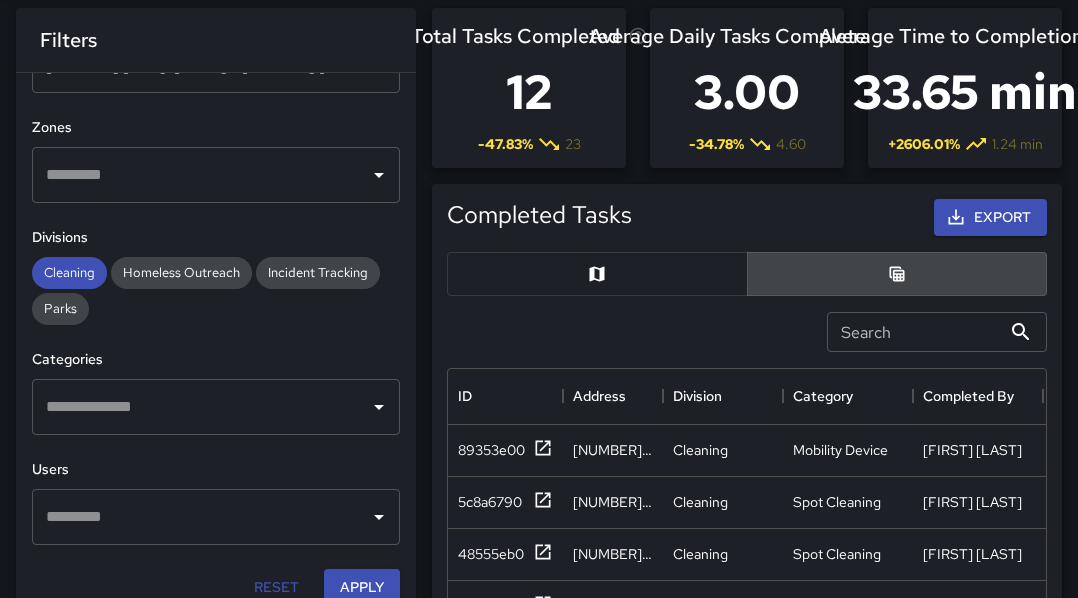 click at bounding box center (201, 517) 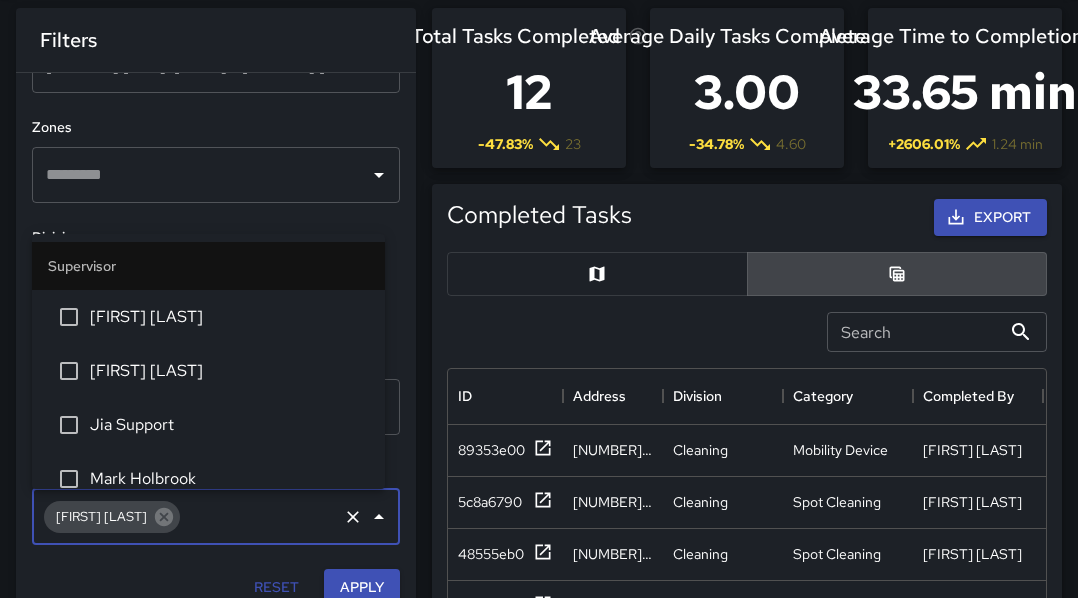 scroll, scrollTop: 65, scrollLeft: 0, axis: vertical 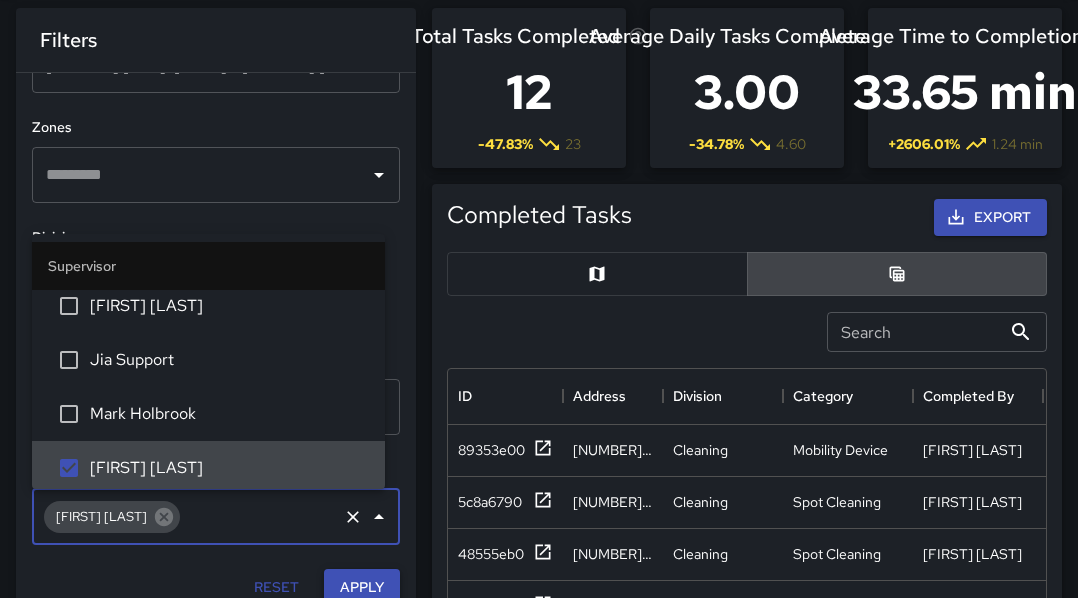 click on "Apply" at bounding box center (362, 587) 